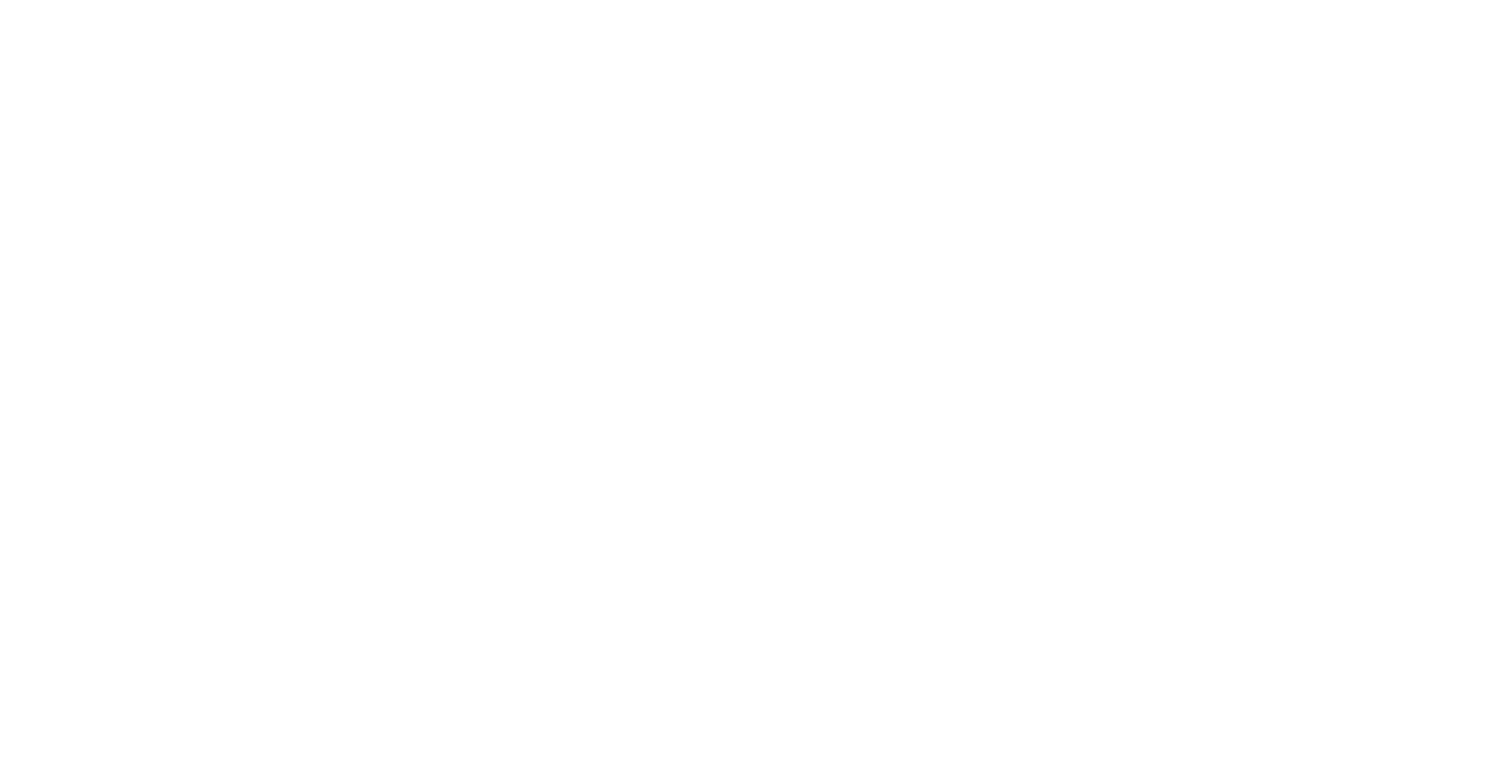 scroll, scrollTop: 0, scrollLeft: 0, axis: both 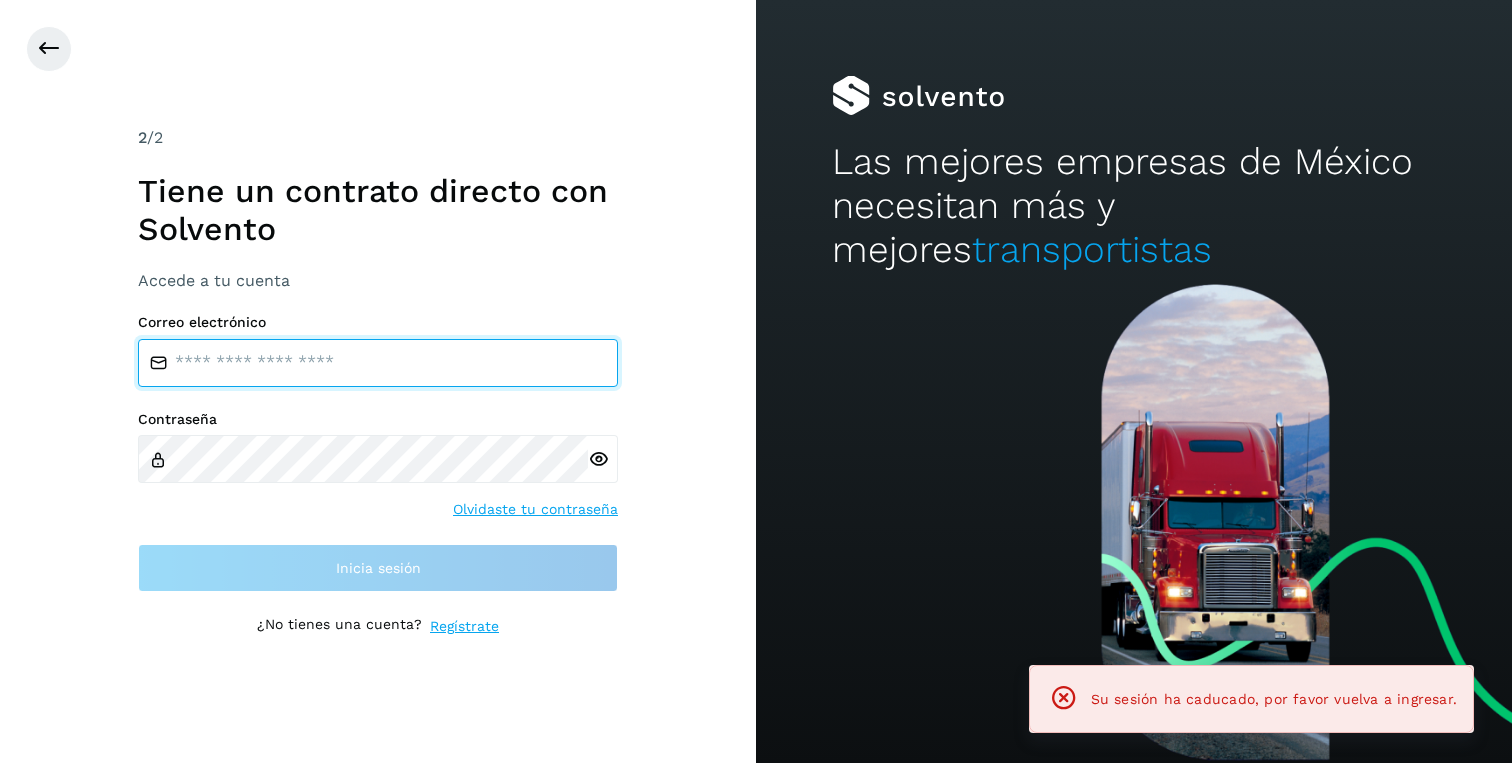click at bounding box center [378, 363] 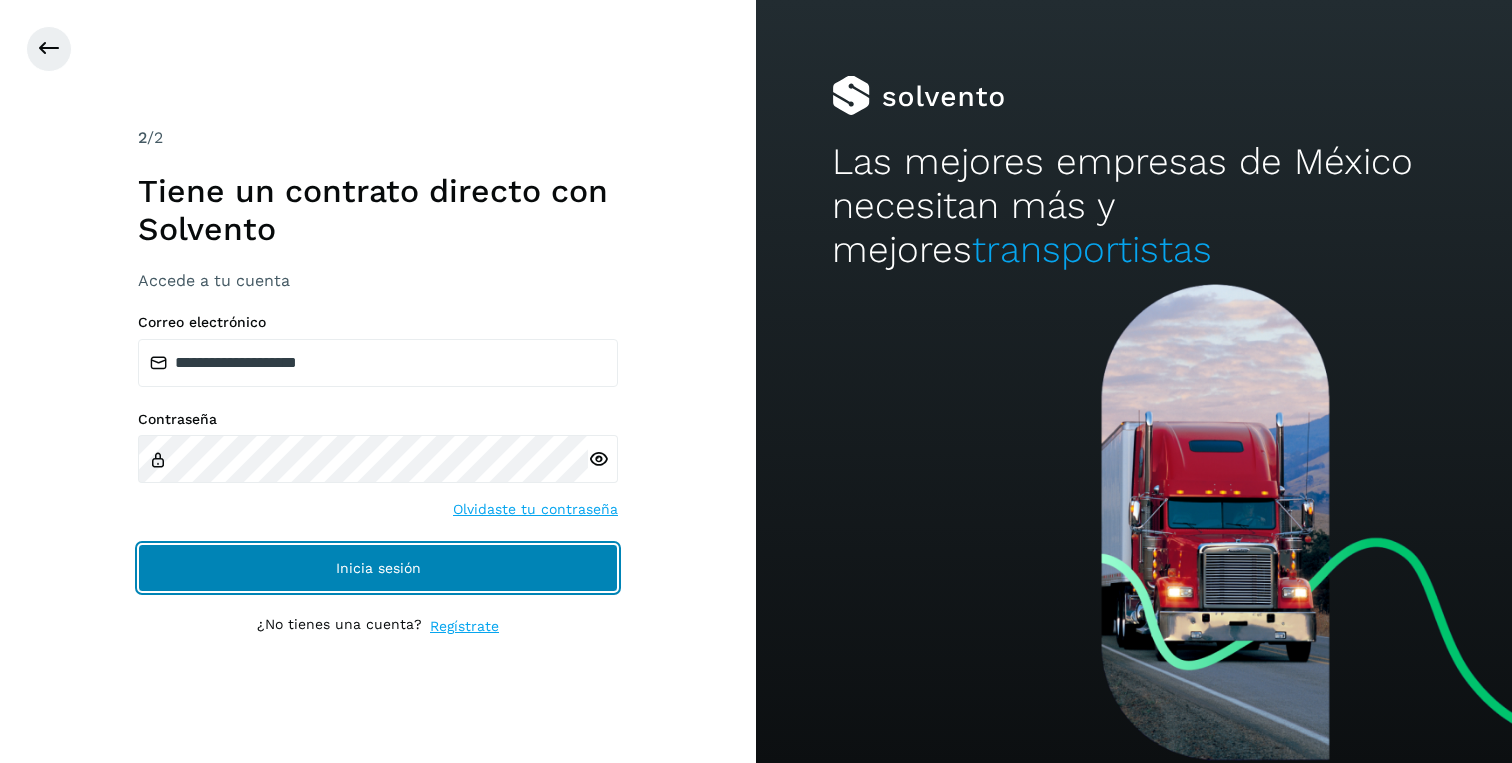click on "Inicia sesión" at bounding box center (378, 568) 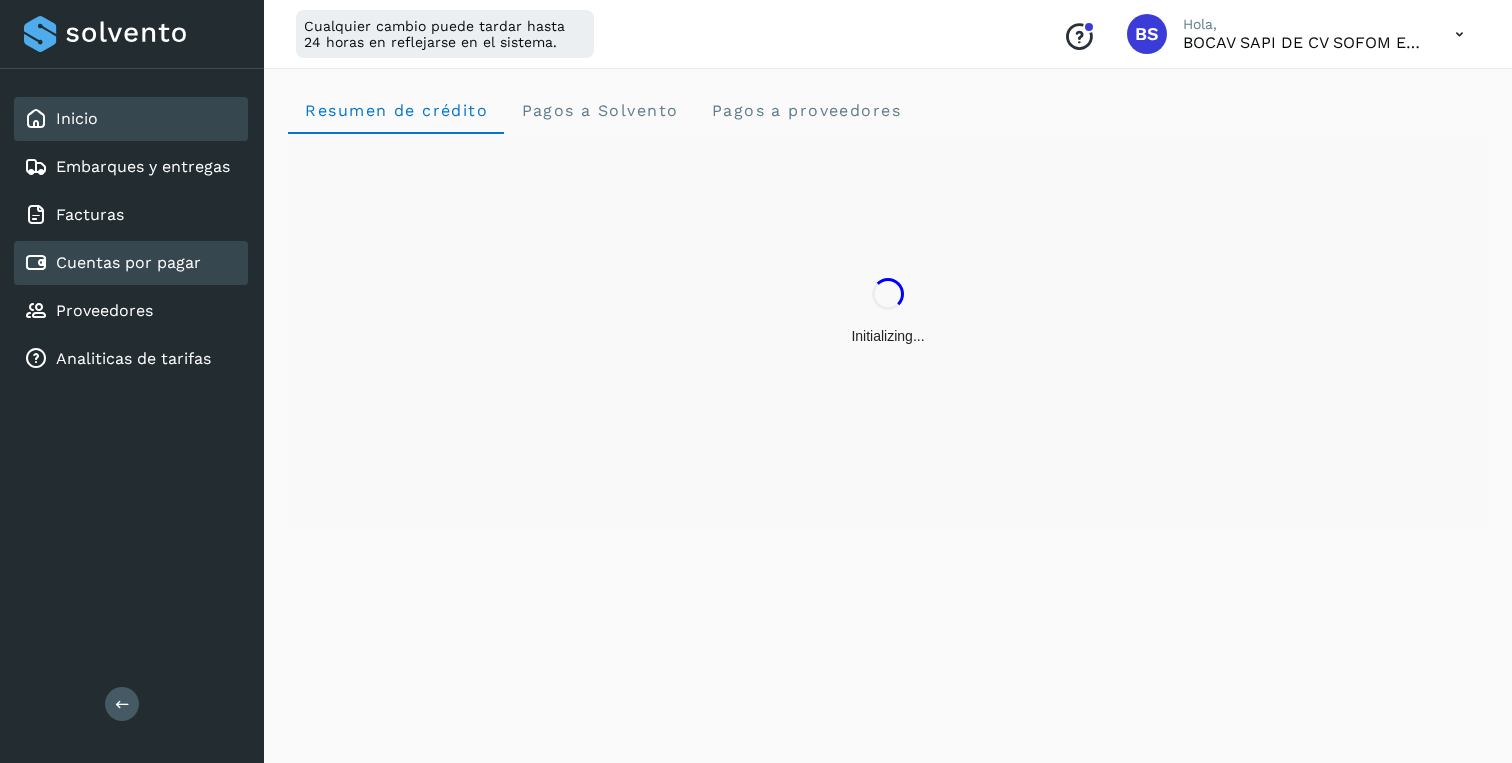 click on "Cuentas por pagar" at bounding box center (128, 262) 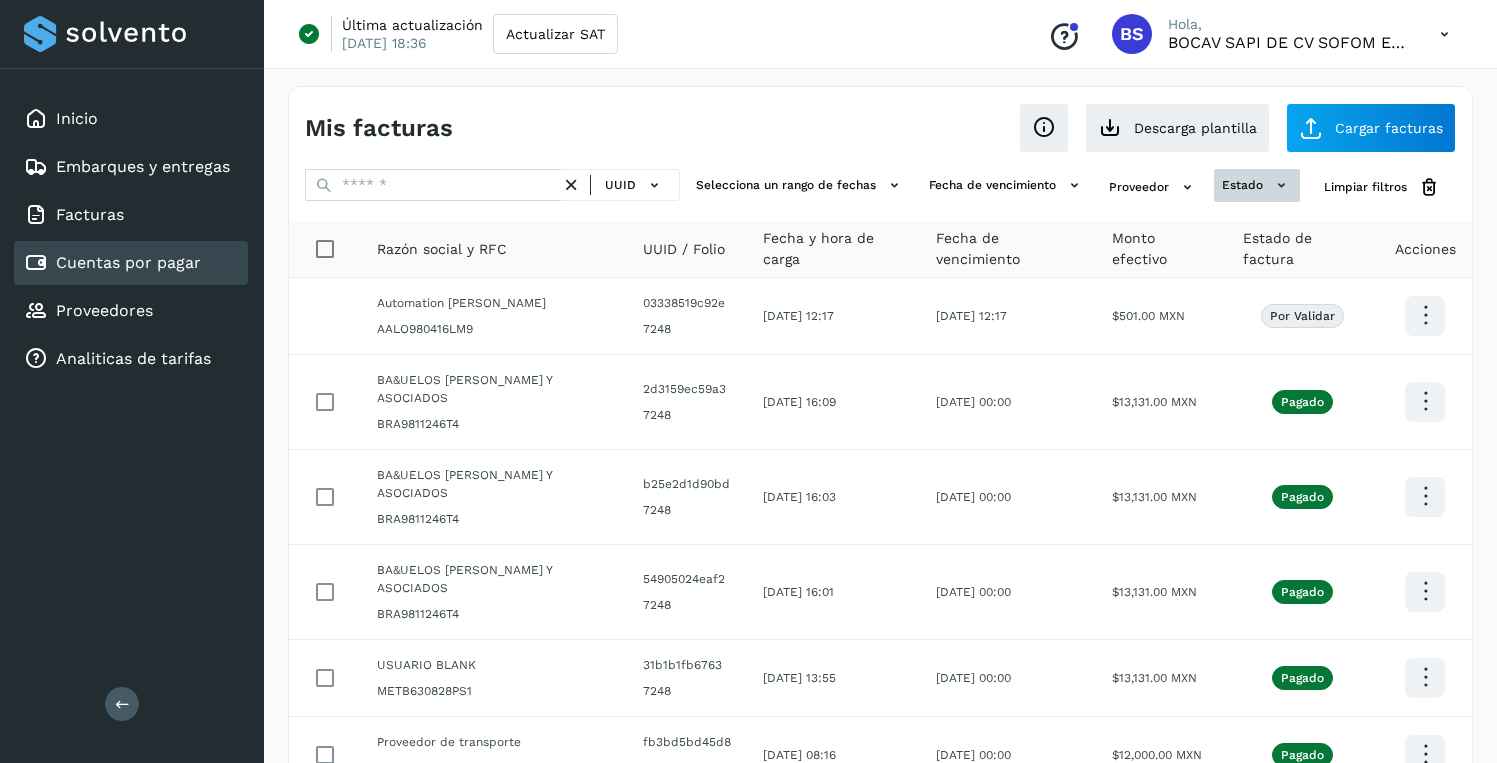 click 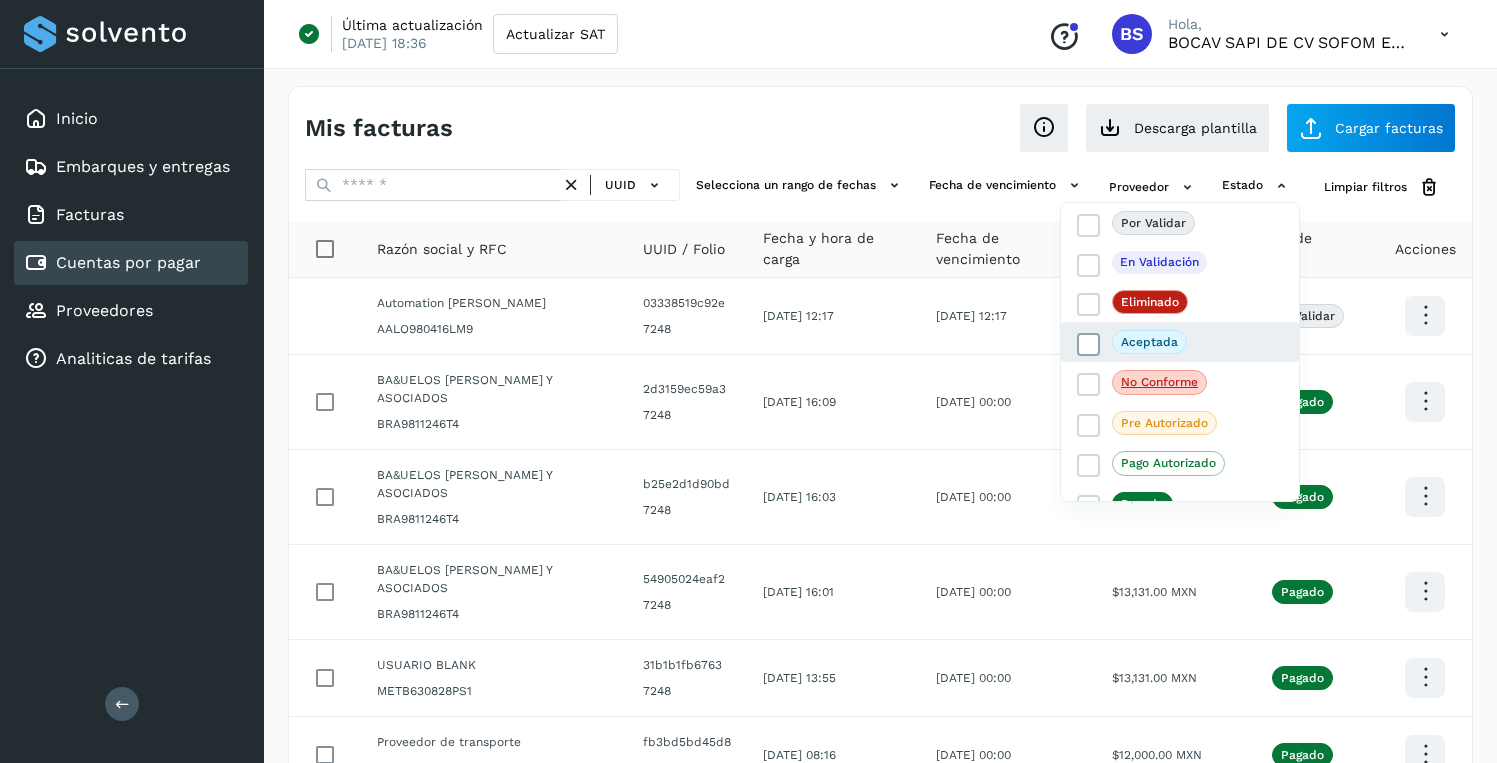 click on "Aceptada" 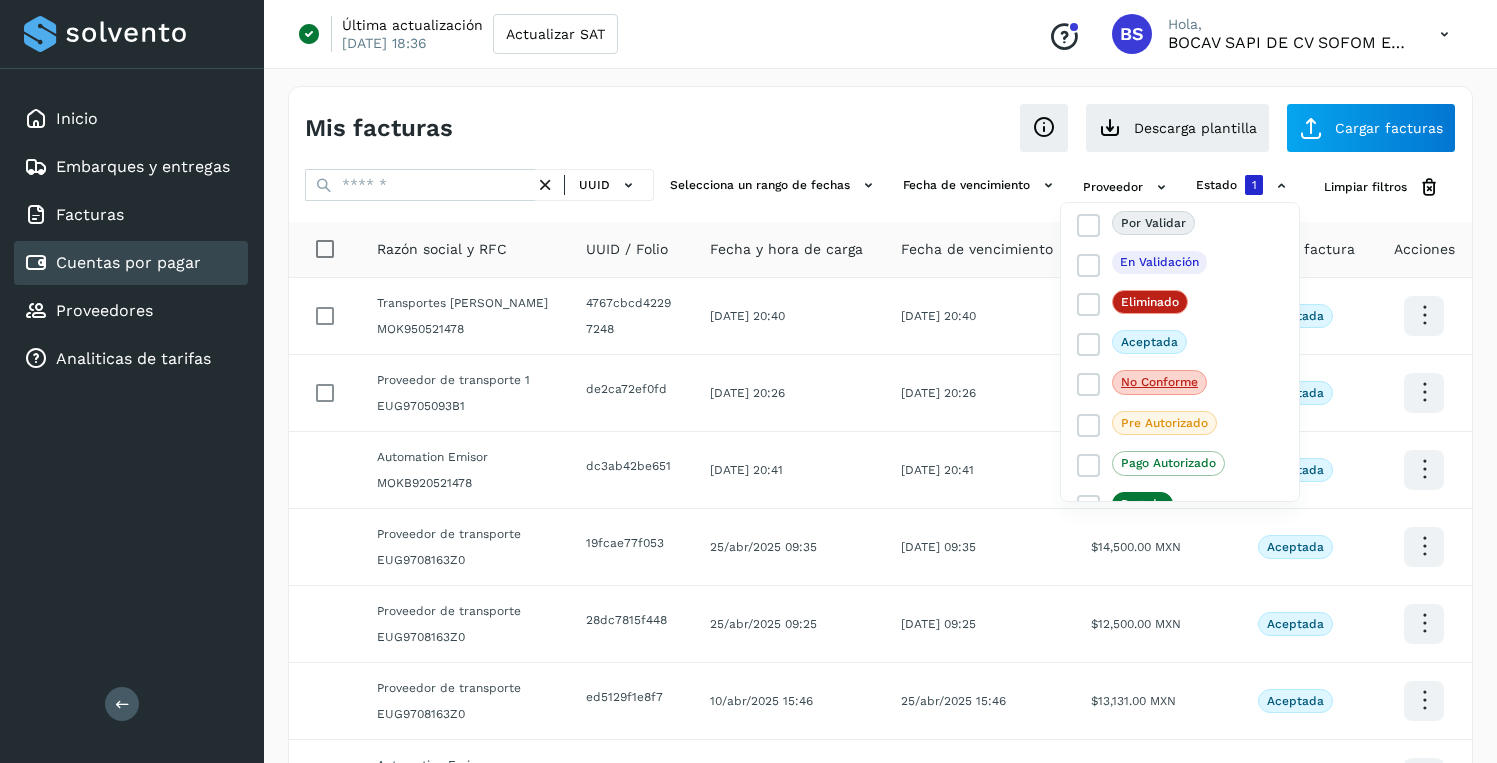 click at bounding box center (748, 381) 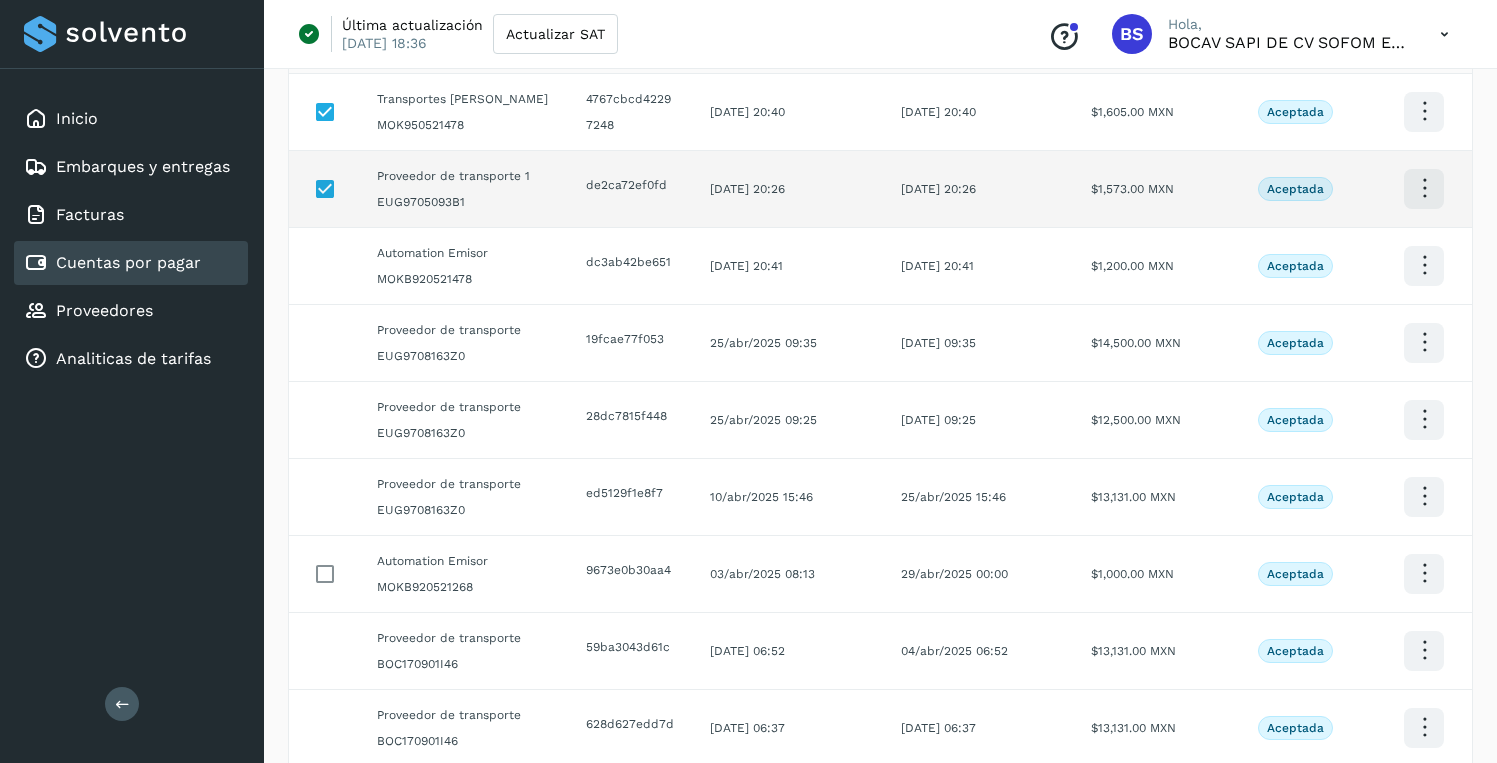 scroll, scrollTop: 463, scrollLeft: 0, axis: vertical 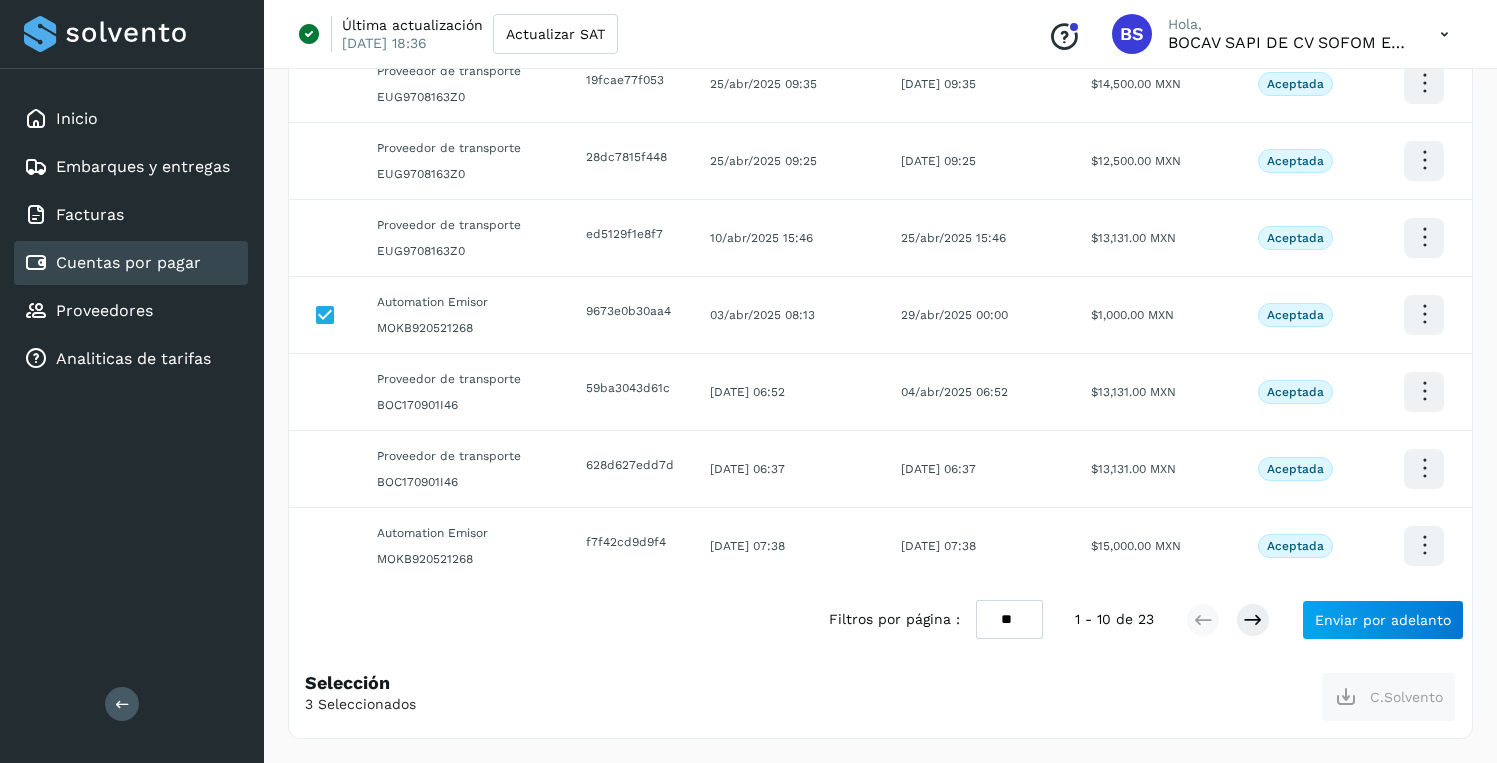 click on "** ** **" at bounding box center (1009, 619) 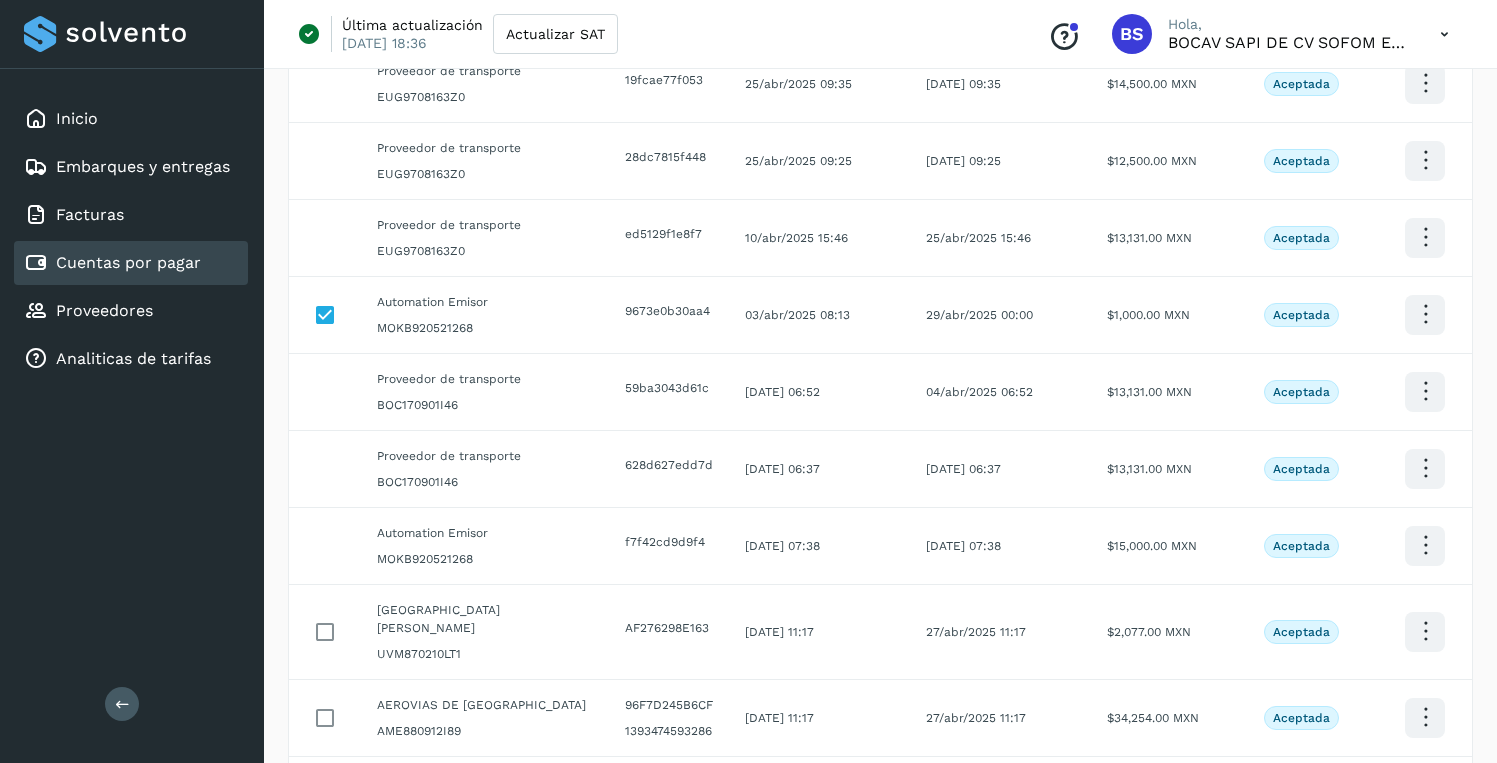 scroll, scrollTop: 0, scrollLeft: 0, axis: both 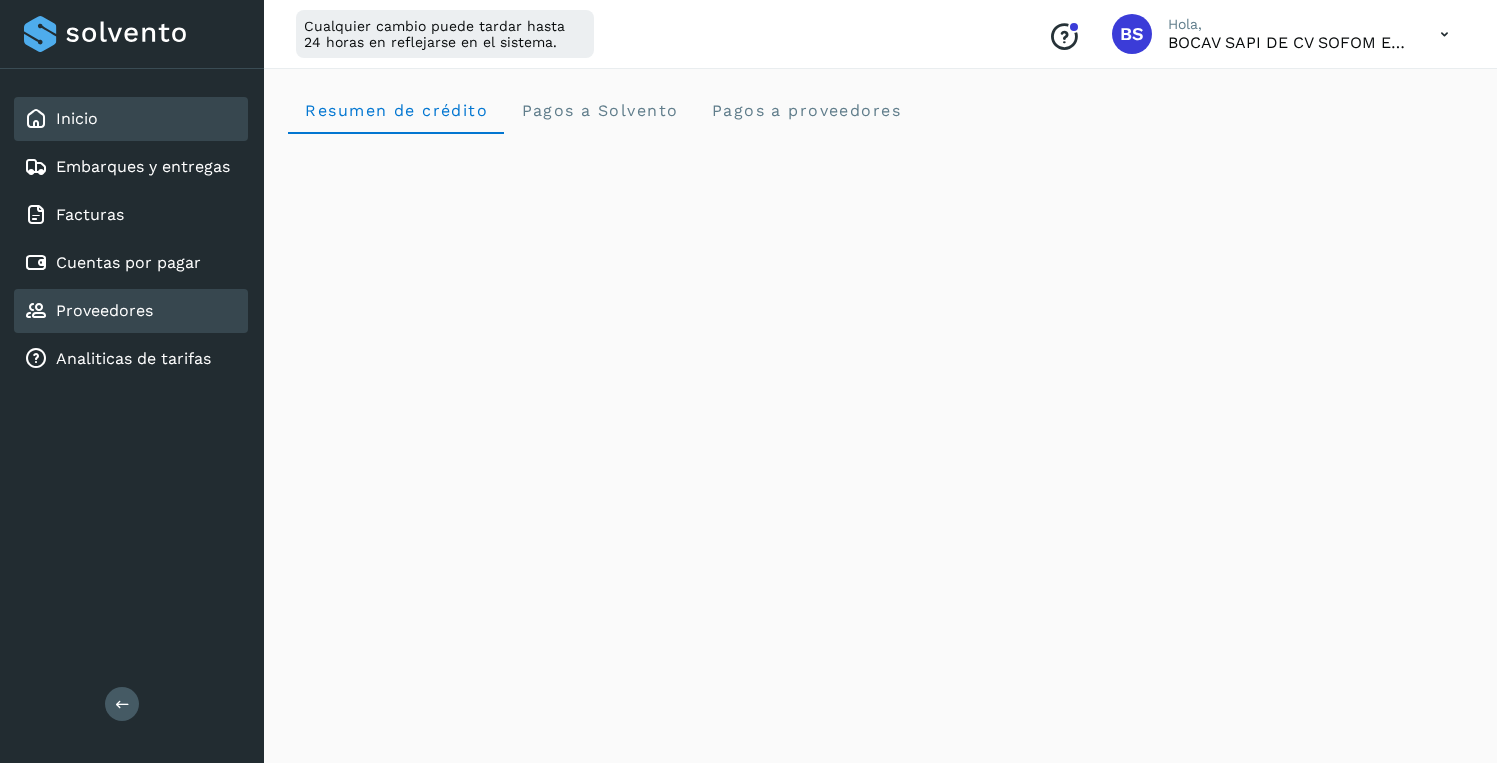 click on "Proveedores" at bounding box center (104, 310) 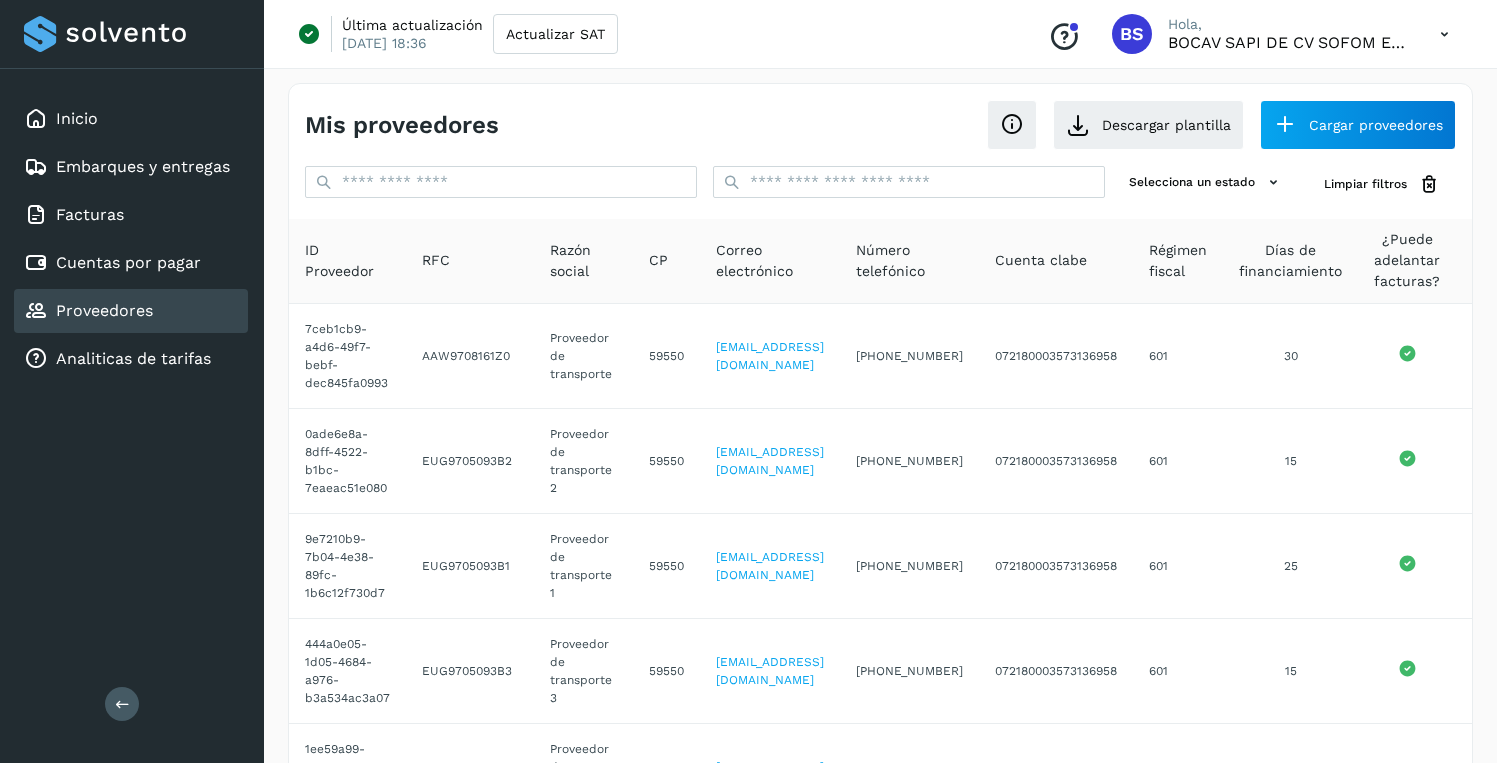 scroll, scrollTop: 0, scrollLeft: 0, axis: both 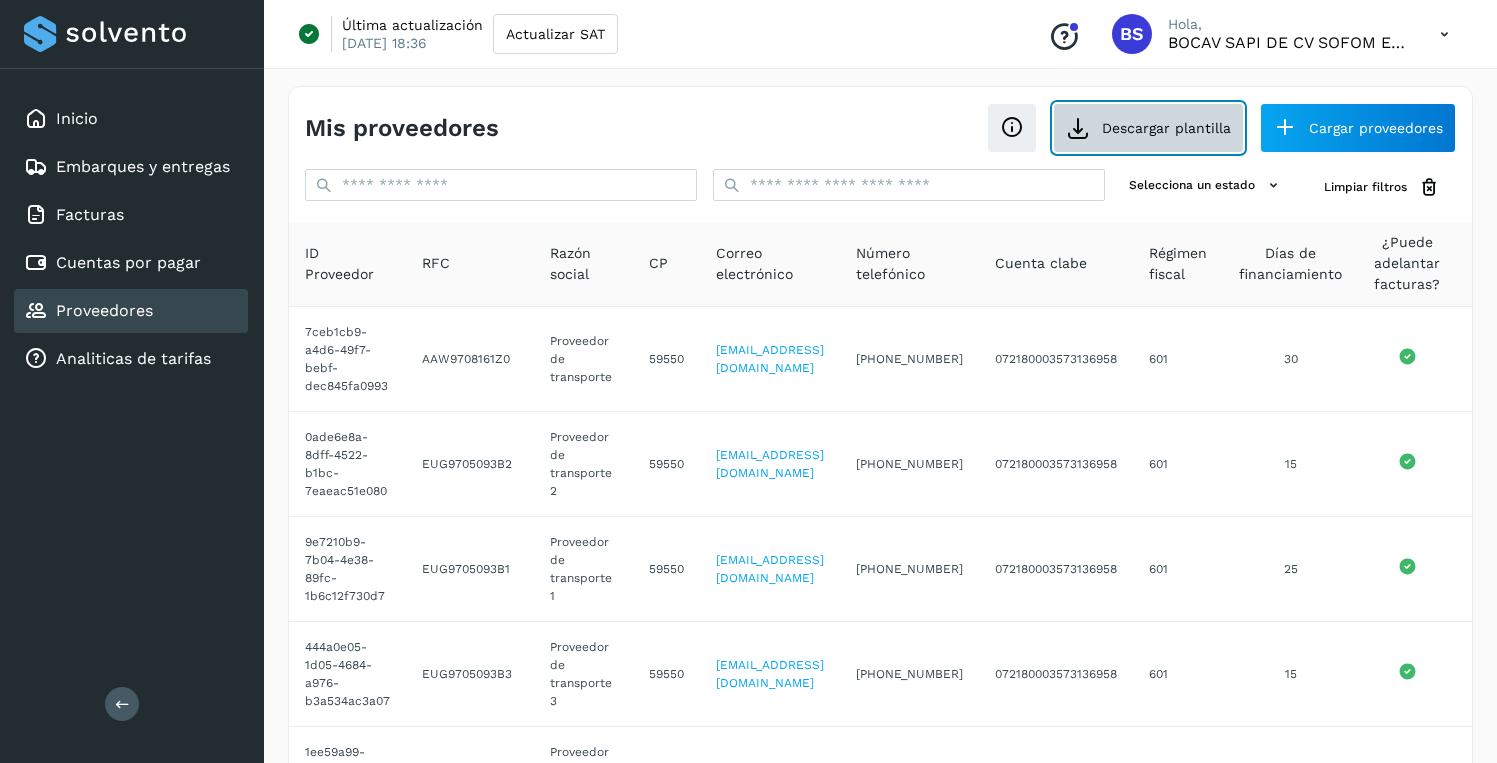 click on "Descargar plantilla" 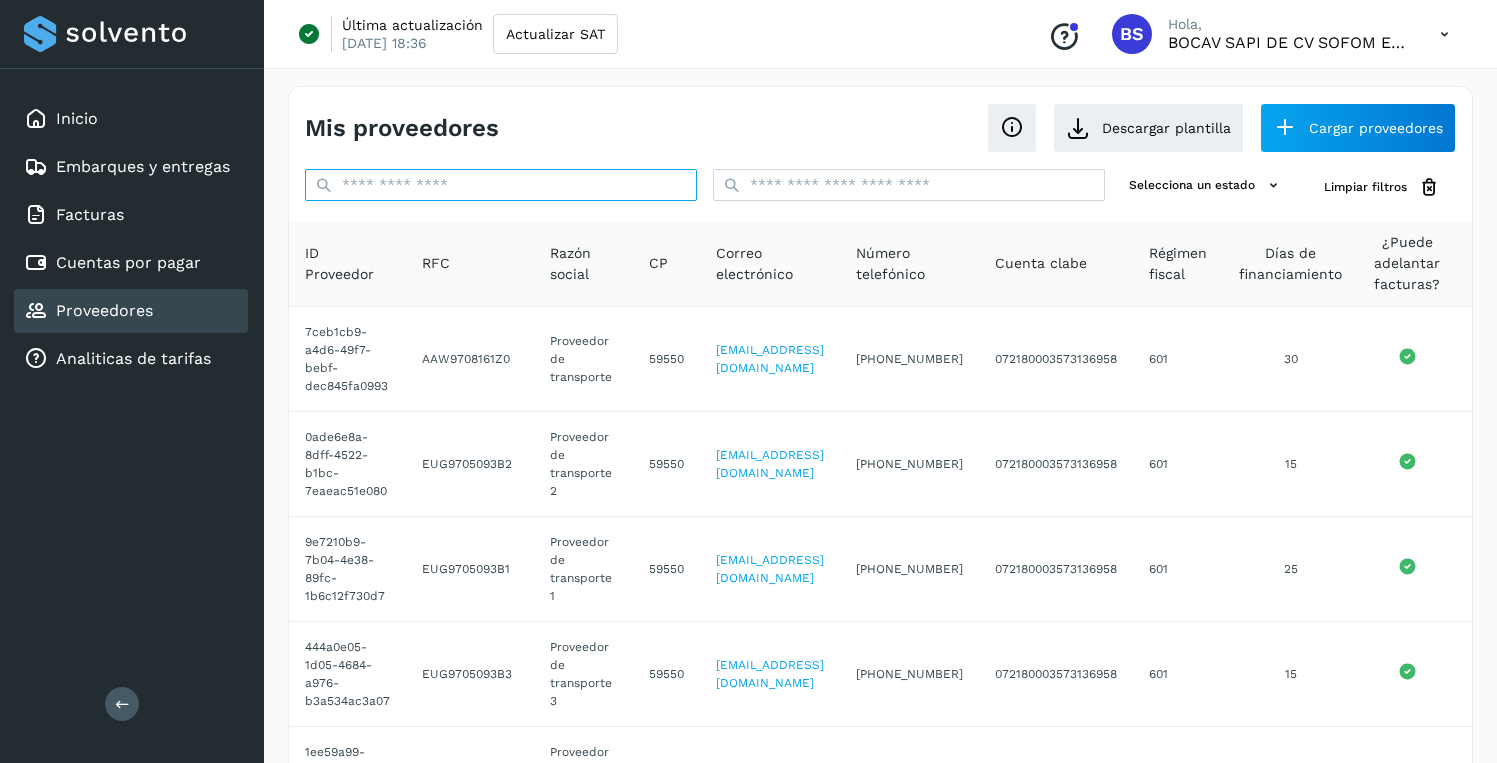 click at bounding box center (501, 185) 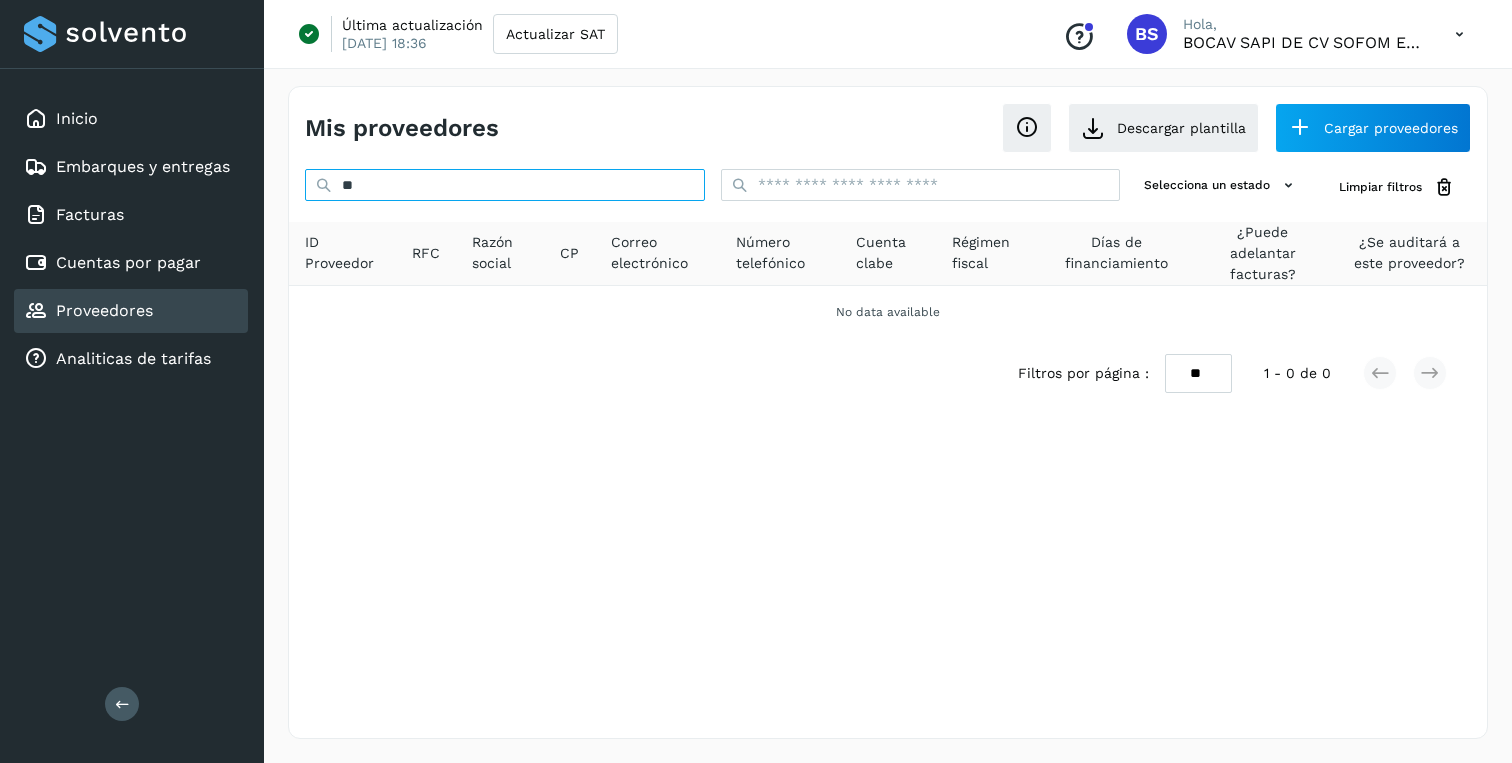 type on "*" 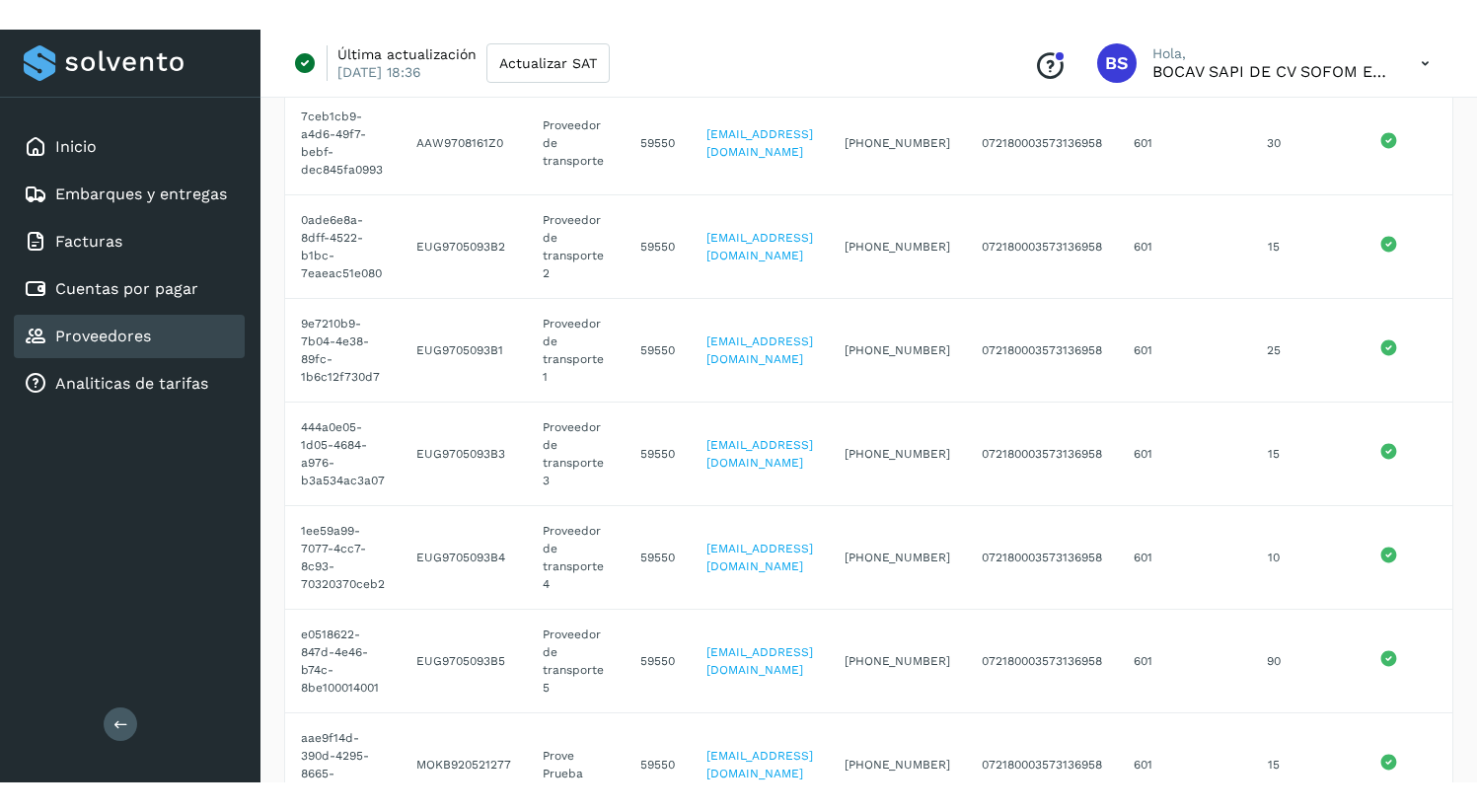 scroll, scrollTop: 0, scrollLeft: 0, axis: both 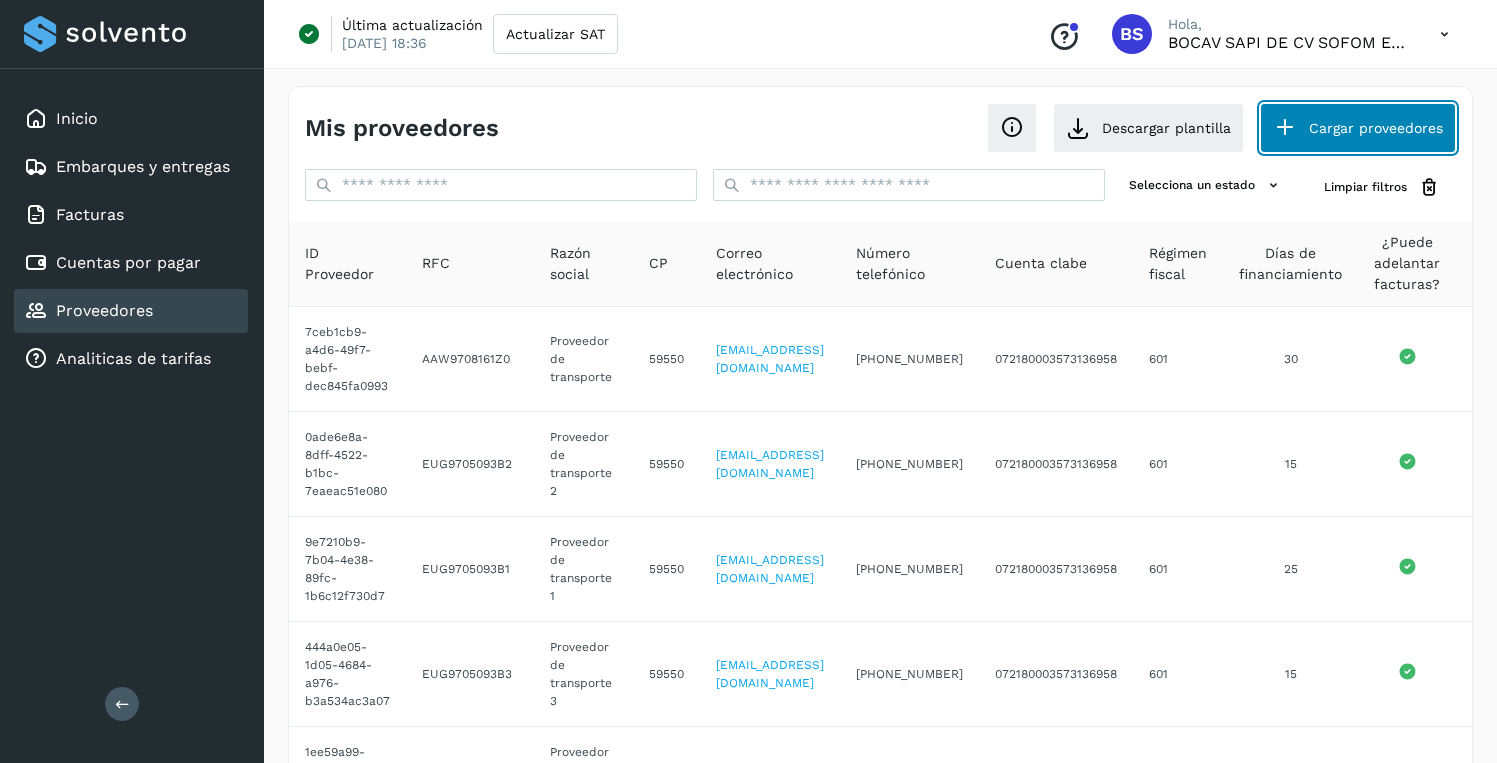 click on "Cargar proveedores" at bounding box center [1358, 128] 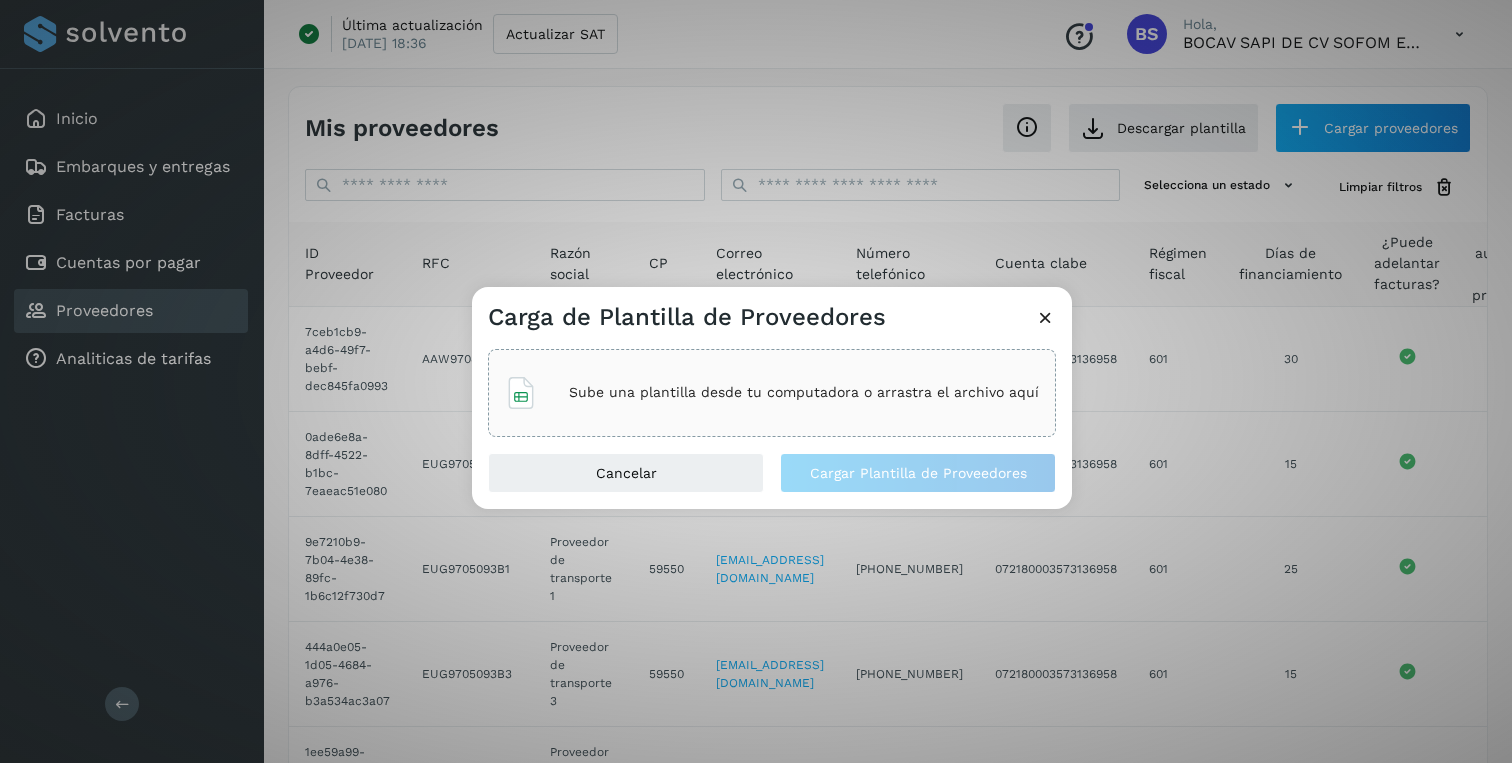 click on "Sube una plantilla desde tu computadora o arrastra el archivo aquí" at bounding box center (804, 392) 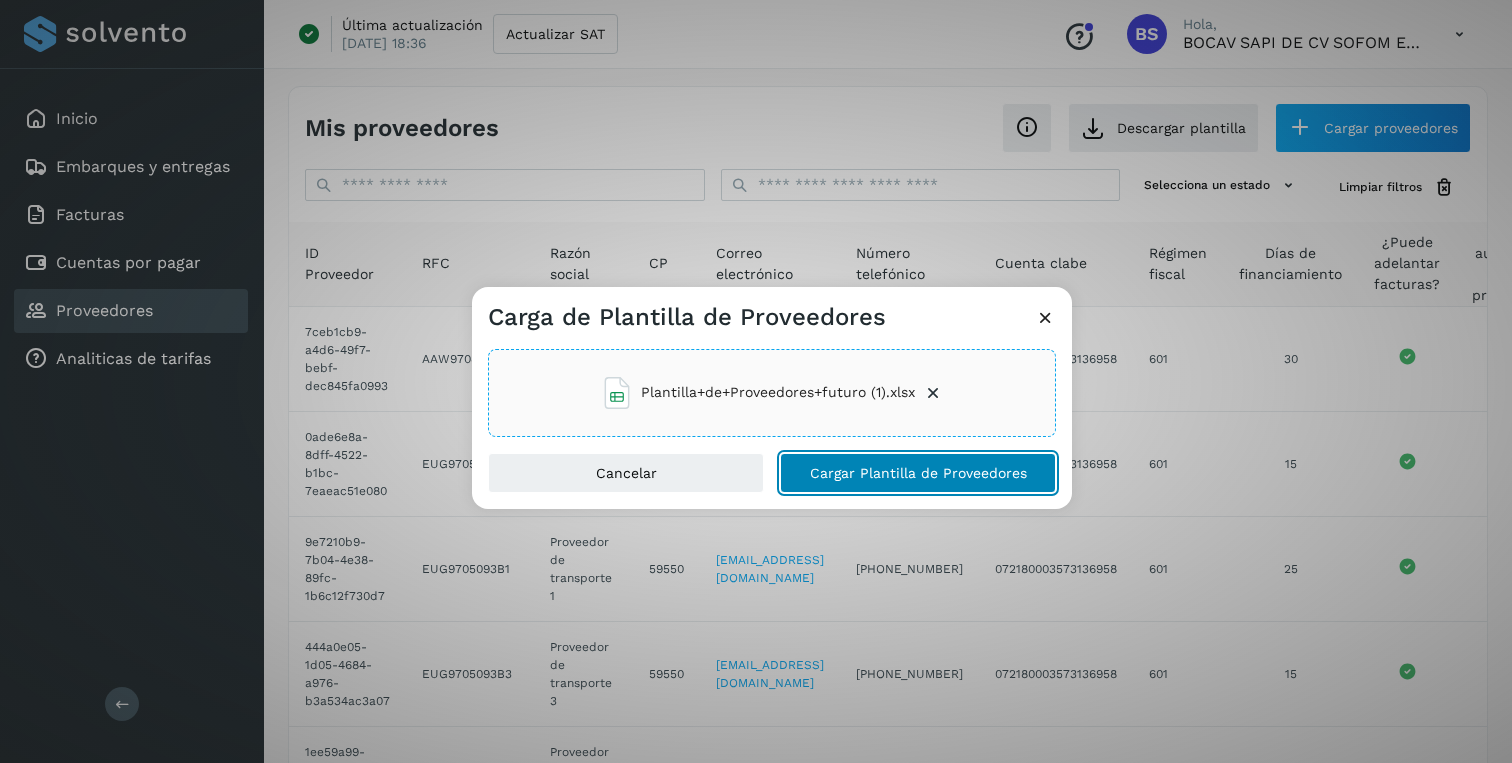 click on "Cargar Plantilla de Proveedores" 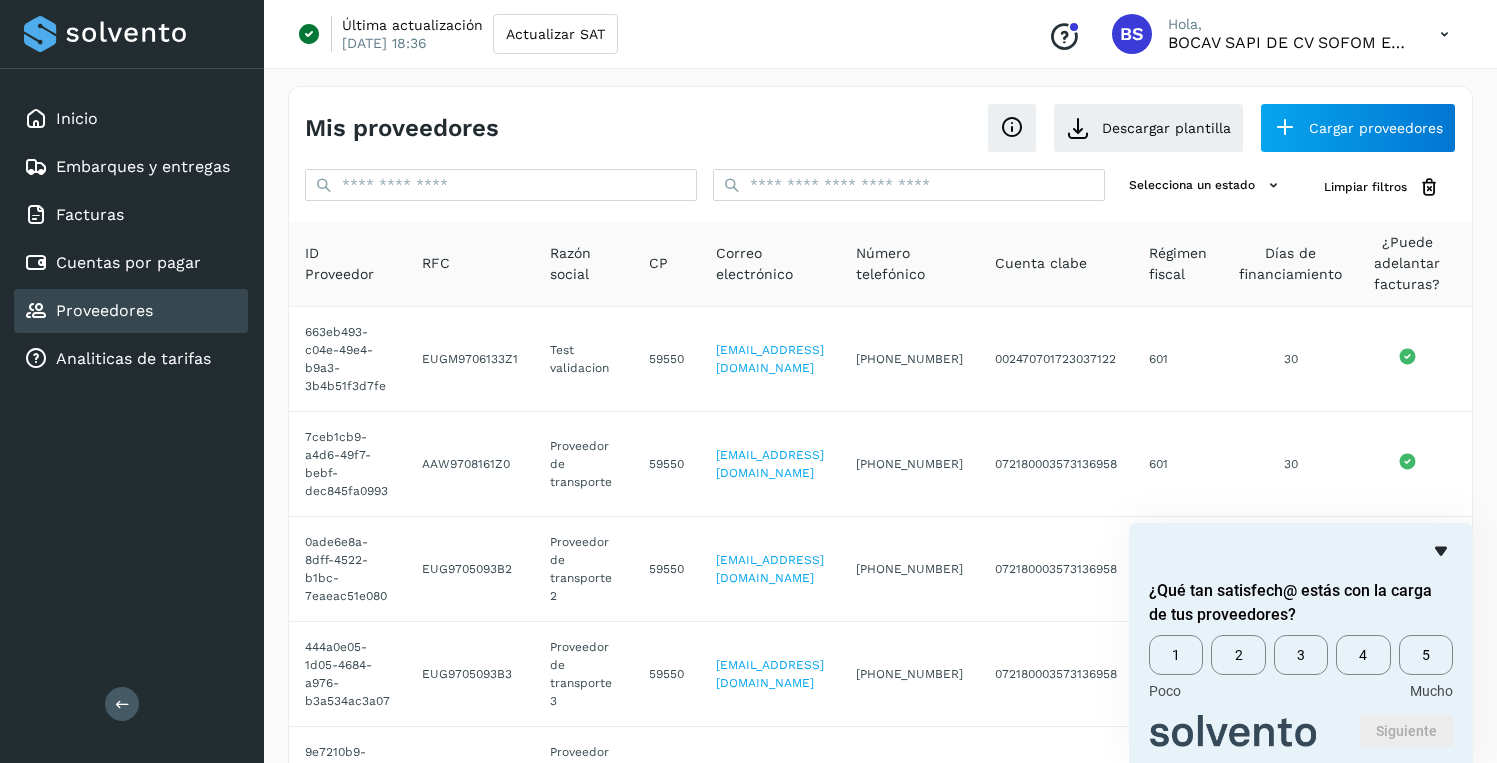 click 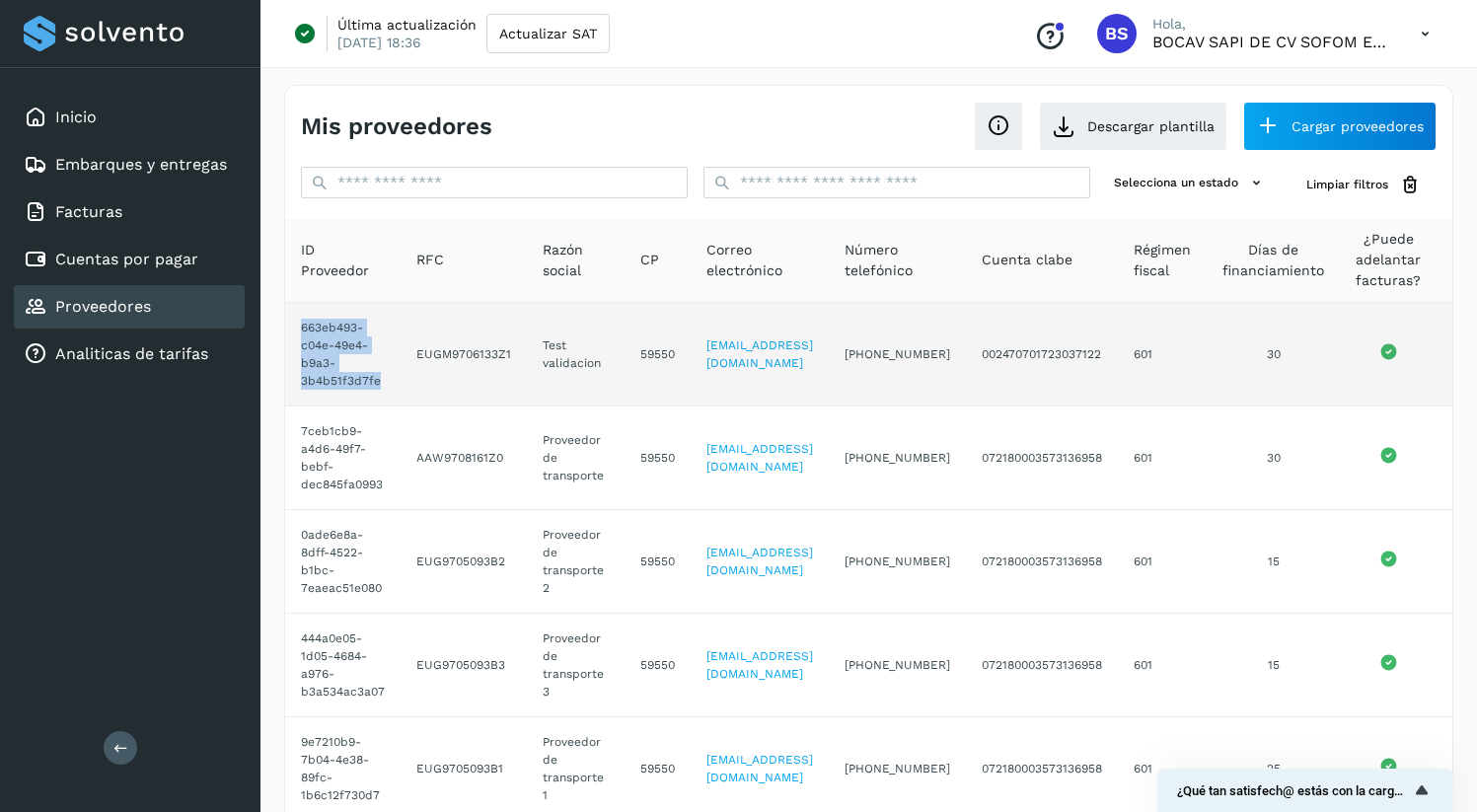 drag, startPoint x: 379, startPoint y: 382, endPoint x: 291, endPoint y: 326, distance: 104.30724 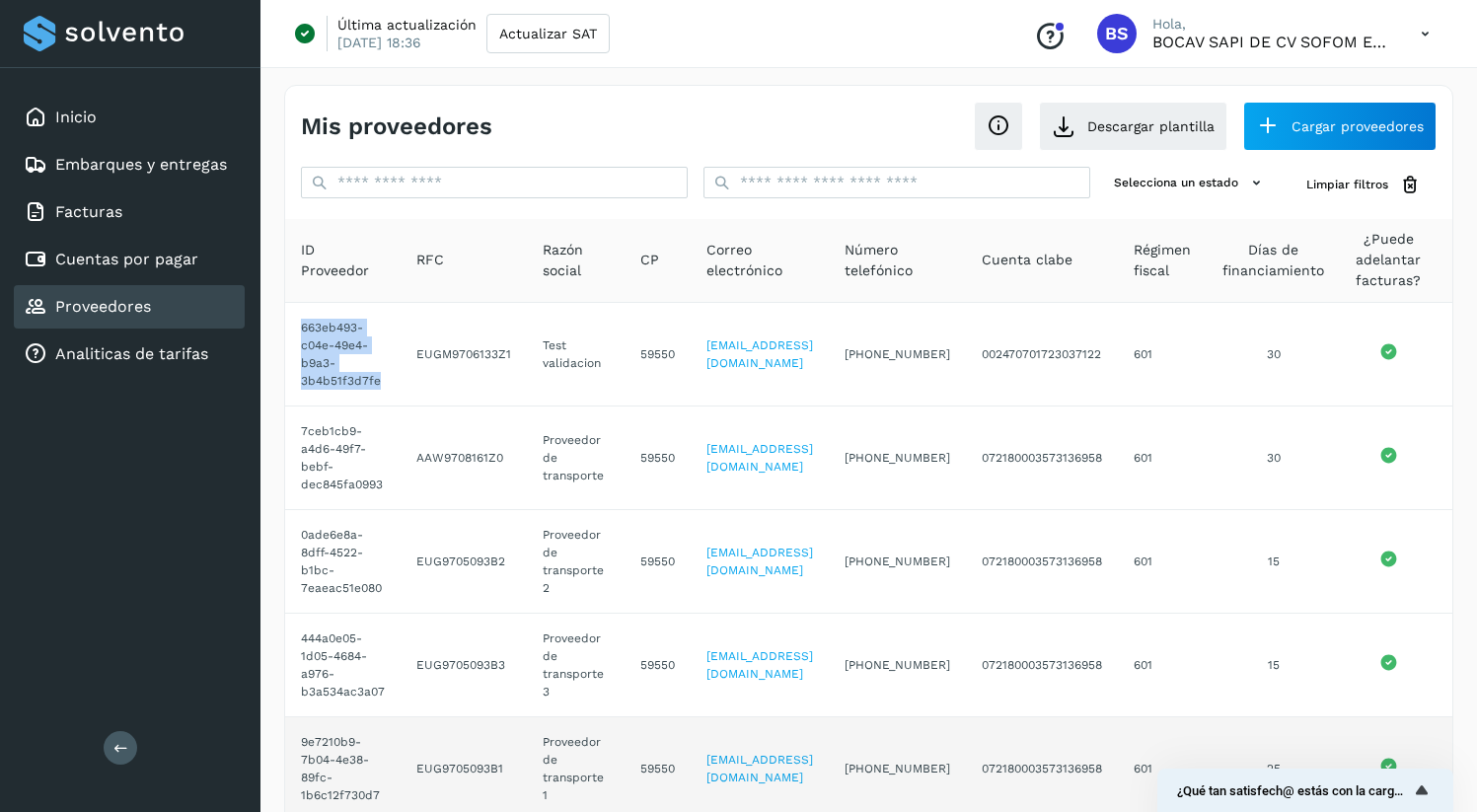 copy on "663eb493-c04e-49e4-b9a3-3b4b51f3d7fe" 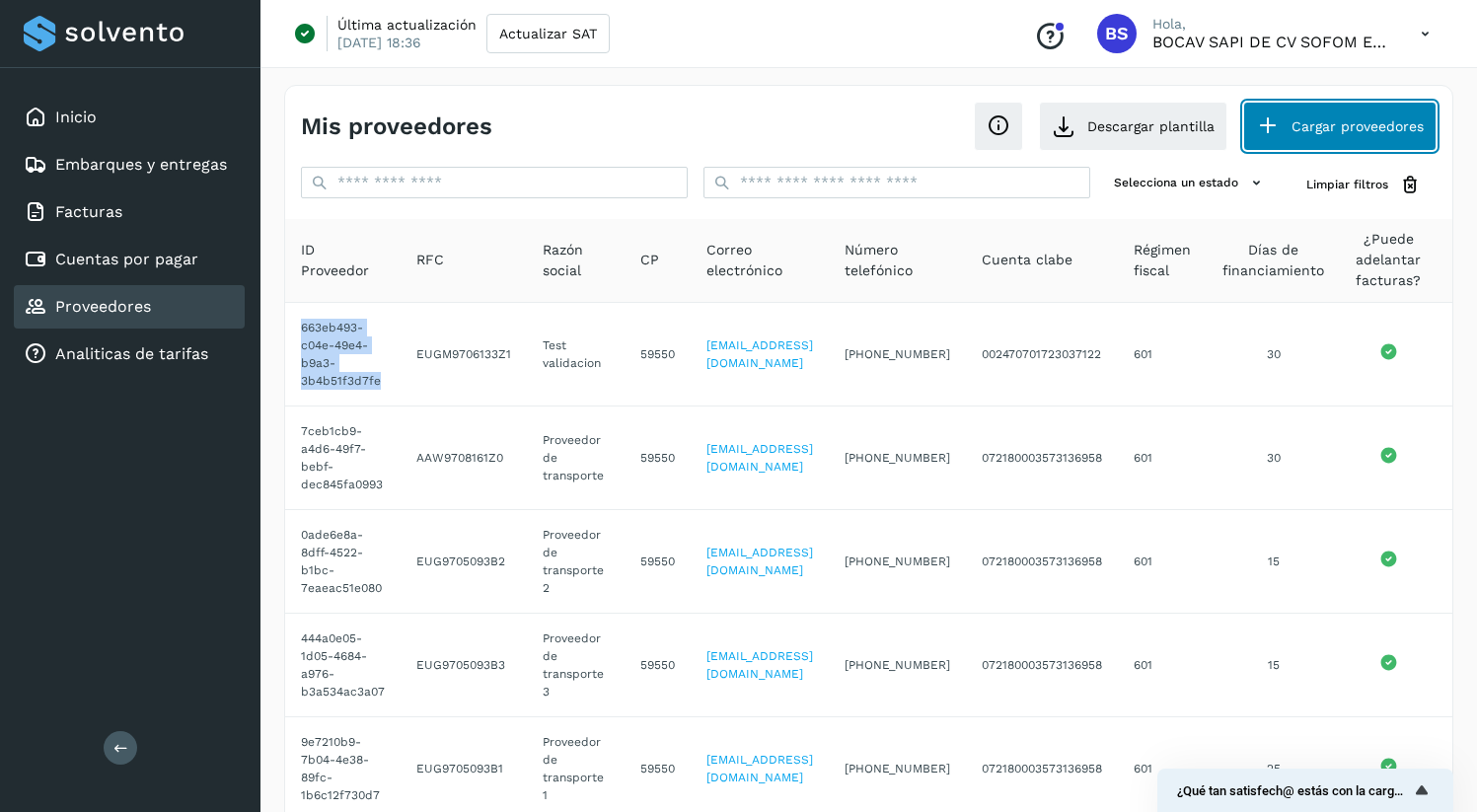 click on "Cargar proveedores" at bounding box center [1340, 126] 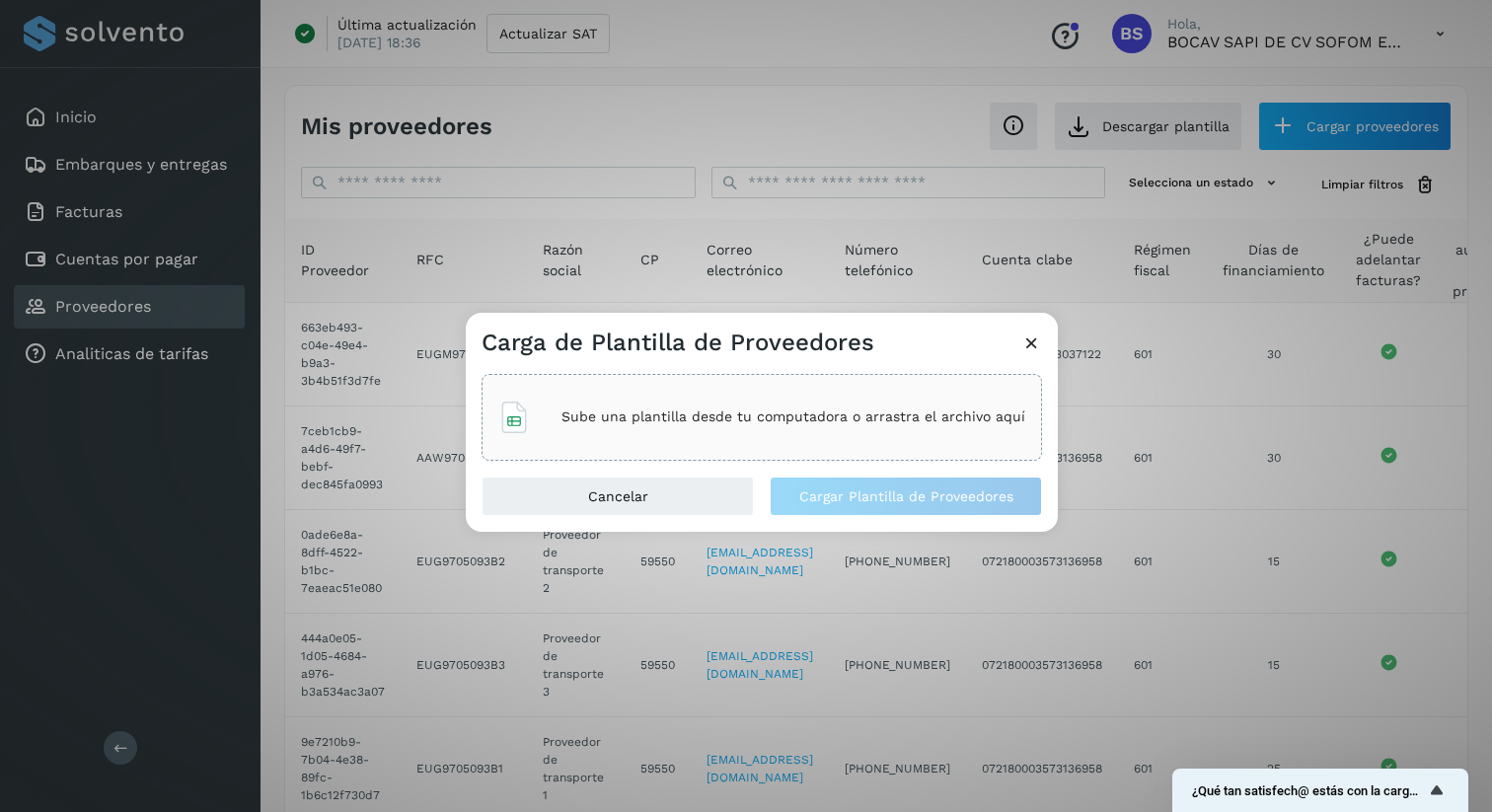 click on "Sube una plantilla desde tu computadora o arrastra el archivo aquí" 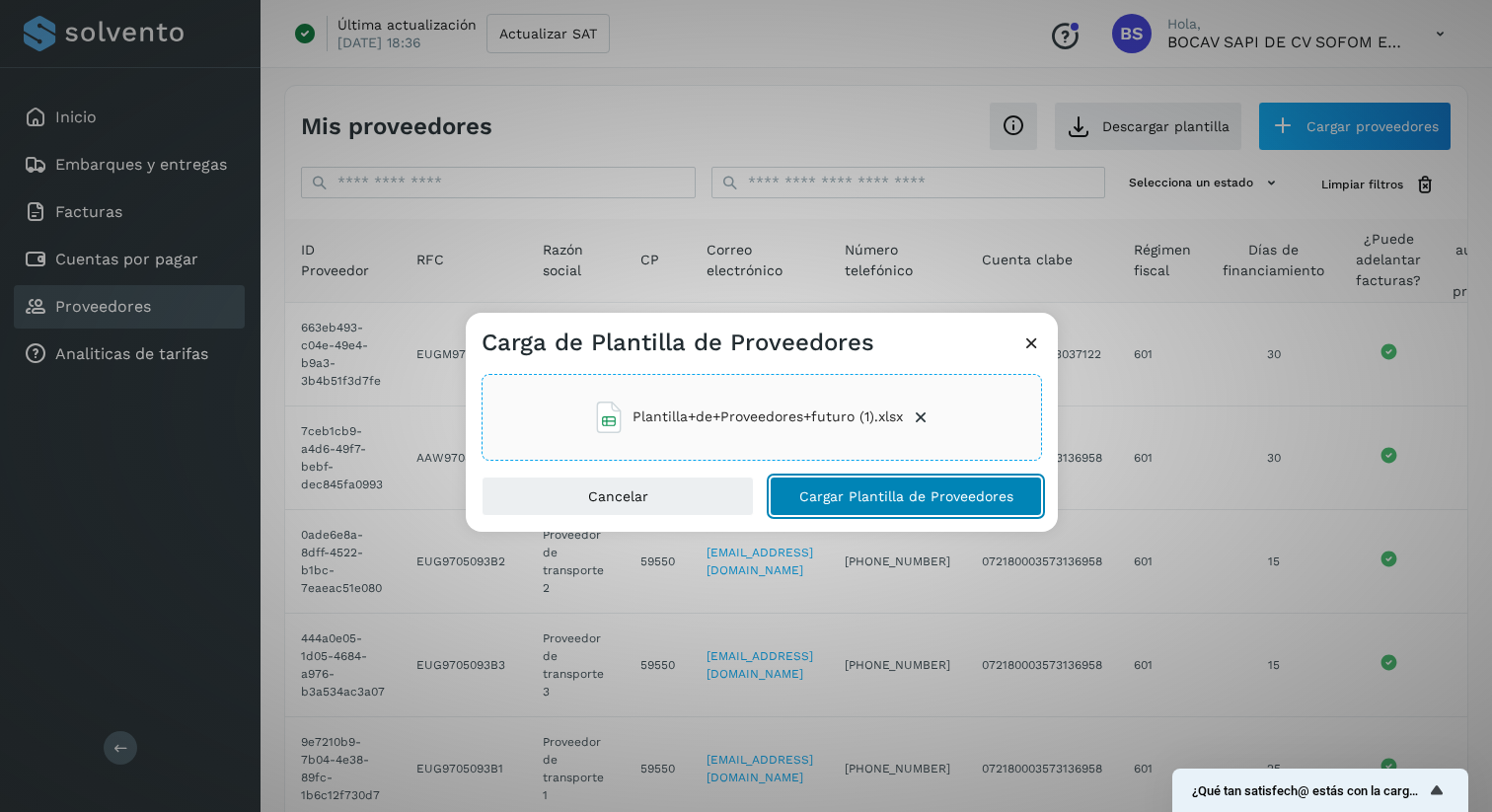 click on "Cargar Plantilla de Proveedores" 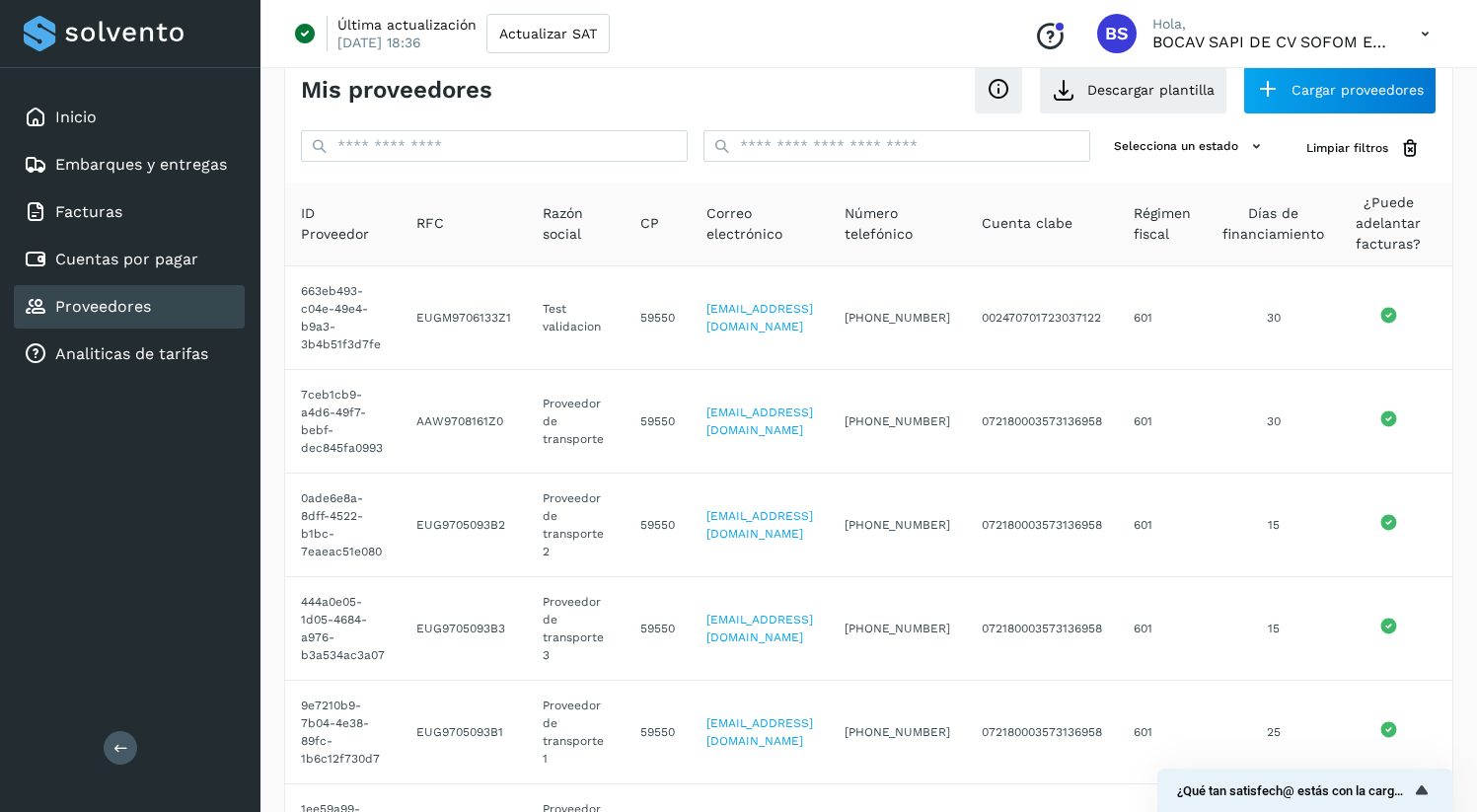 scroll, scrollTop: 42, scrollLeft: 0, axis: vertical 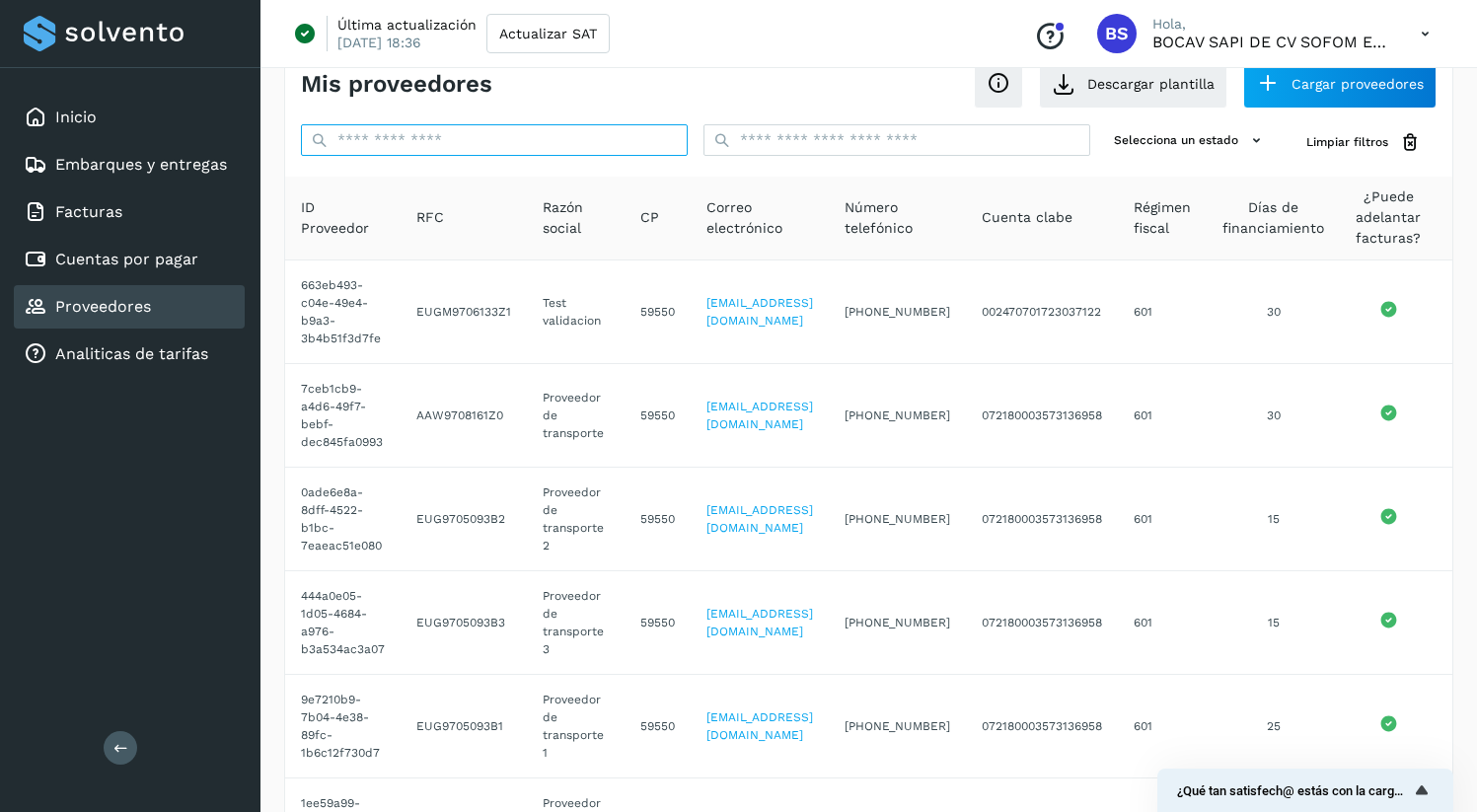 click at bounding box center (494, 140) 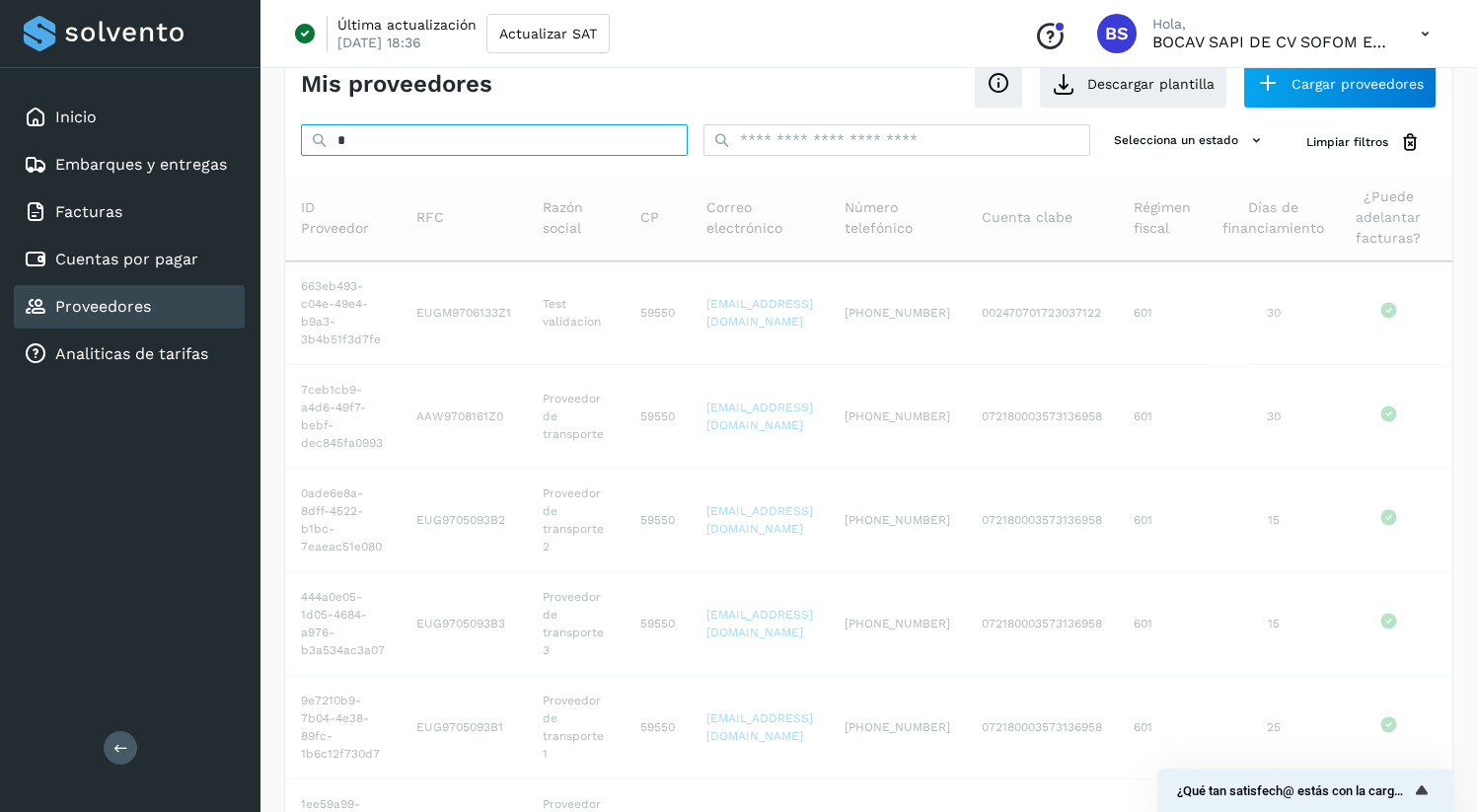 scroll, scrollTop: 0, scrollLeft: 0, axis: both 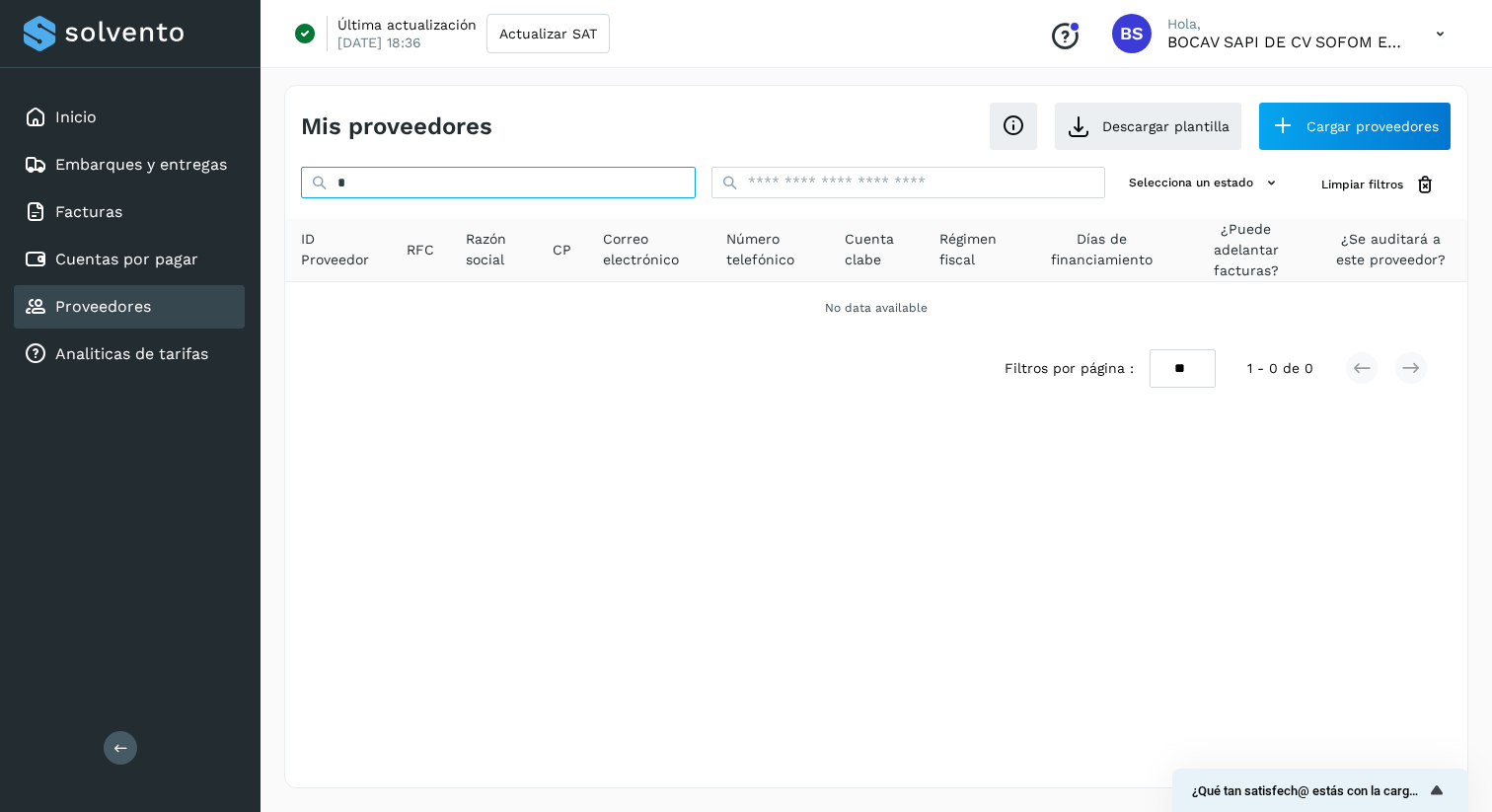 type 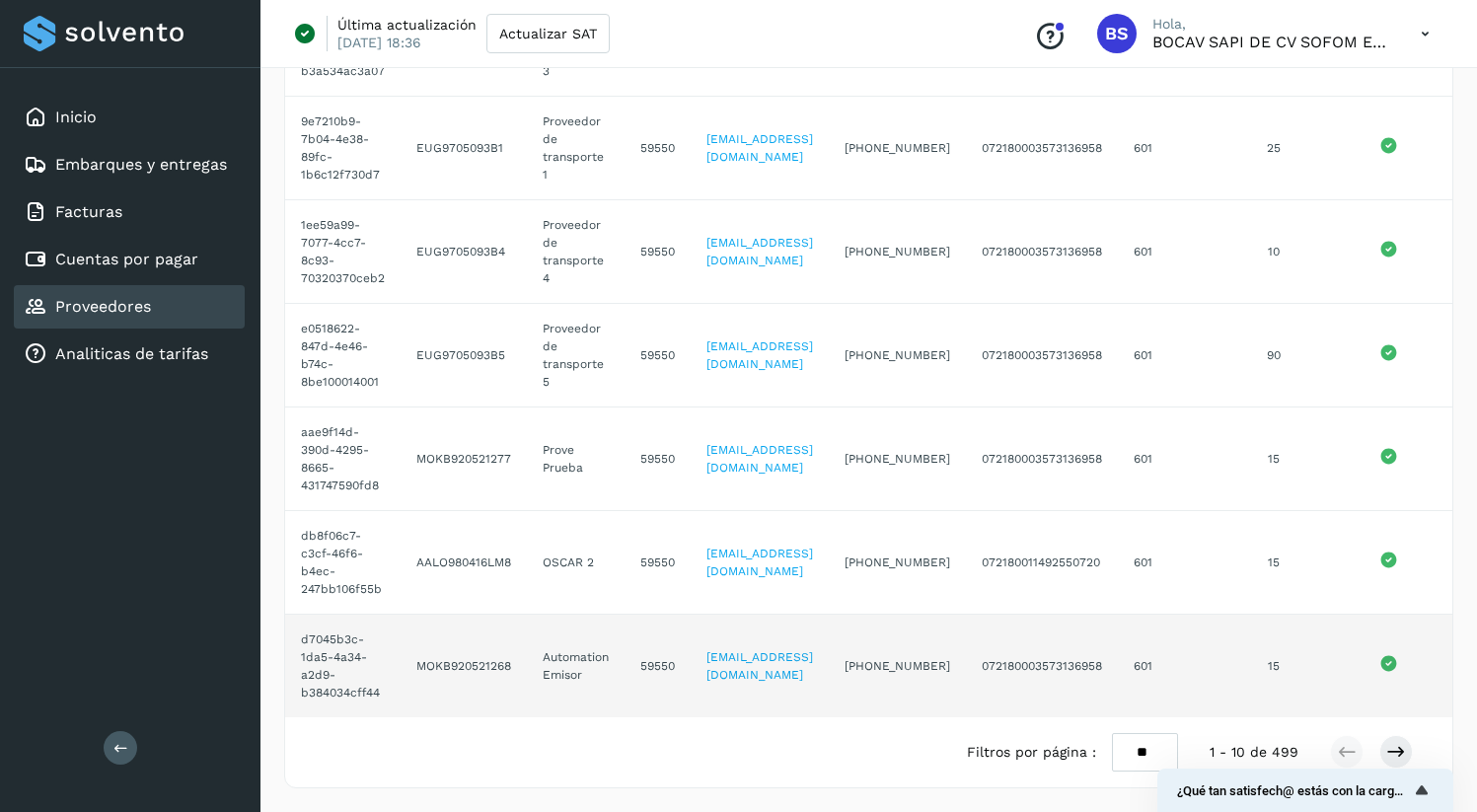 scroll, scrollTop: 635, scrollLeft: 0, axis: vertical 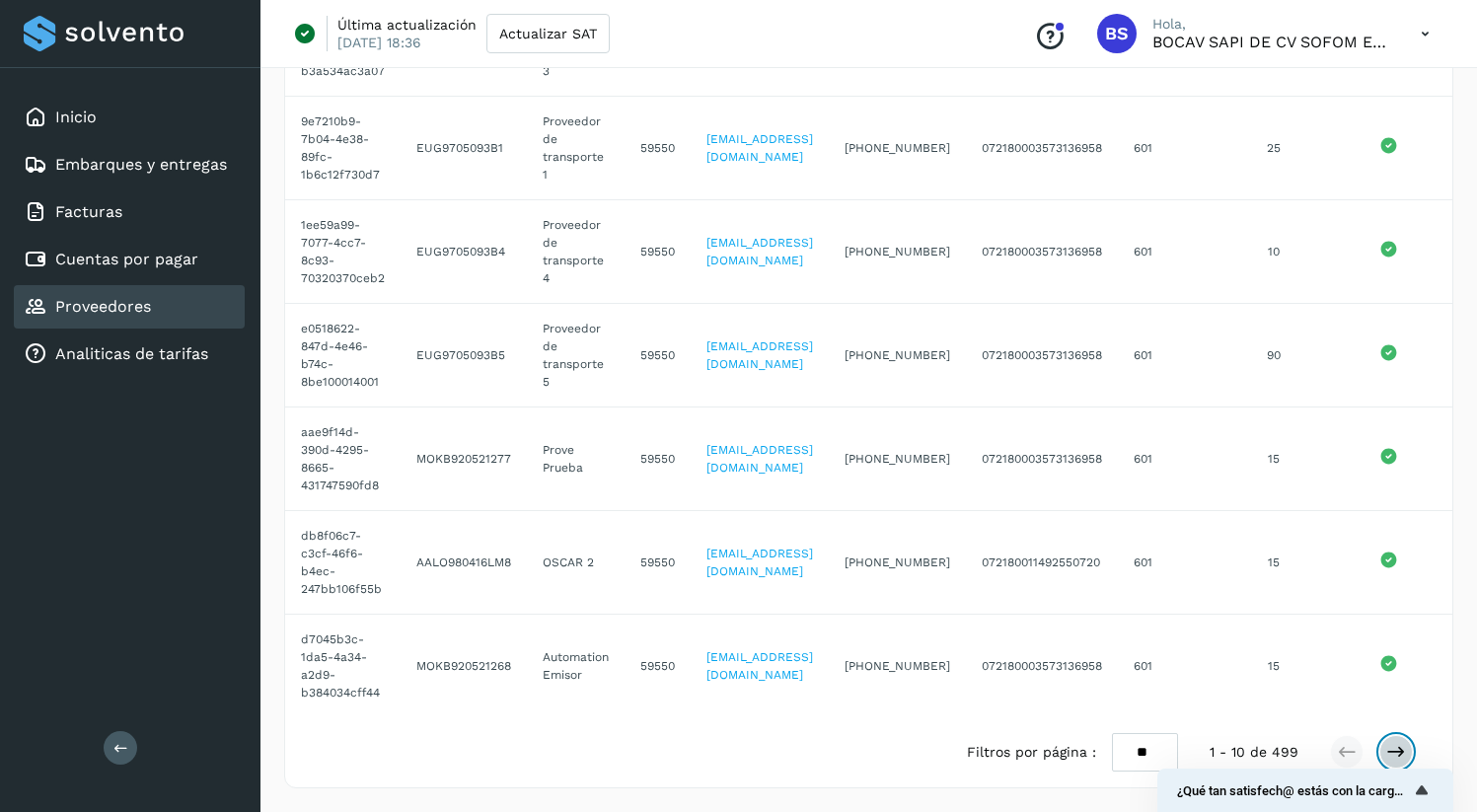 click at bounding box center (1396, 752) 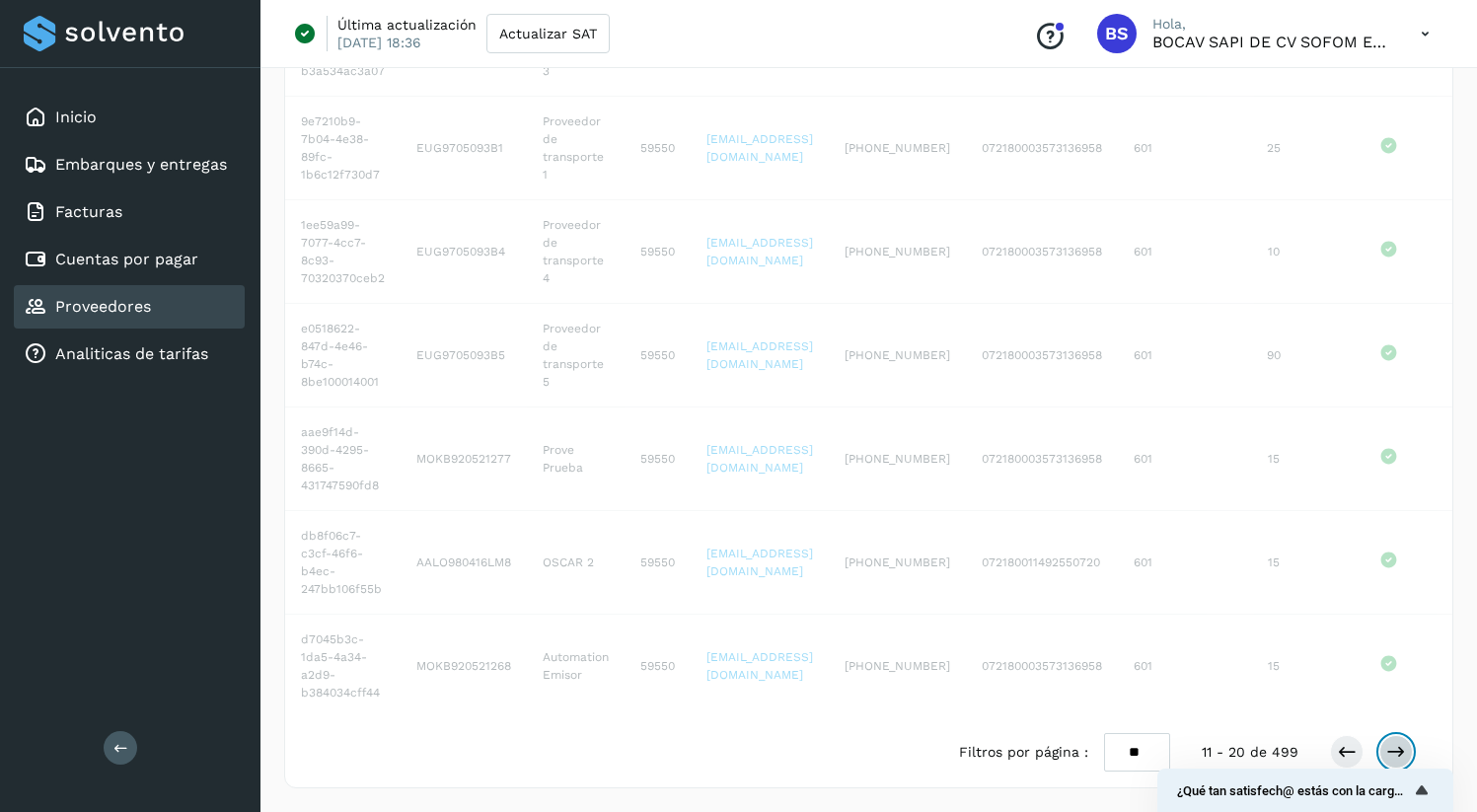 scroll, scrollTop: 635, scrollLeft: 0, axis: vertical 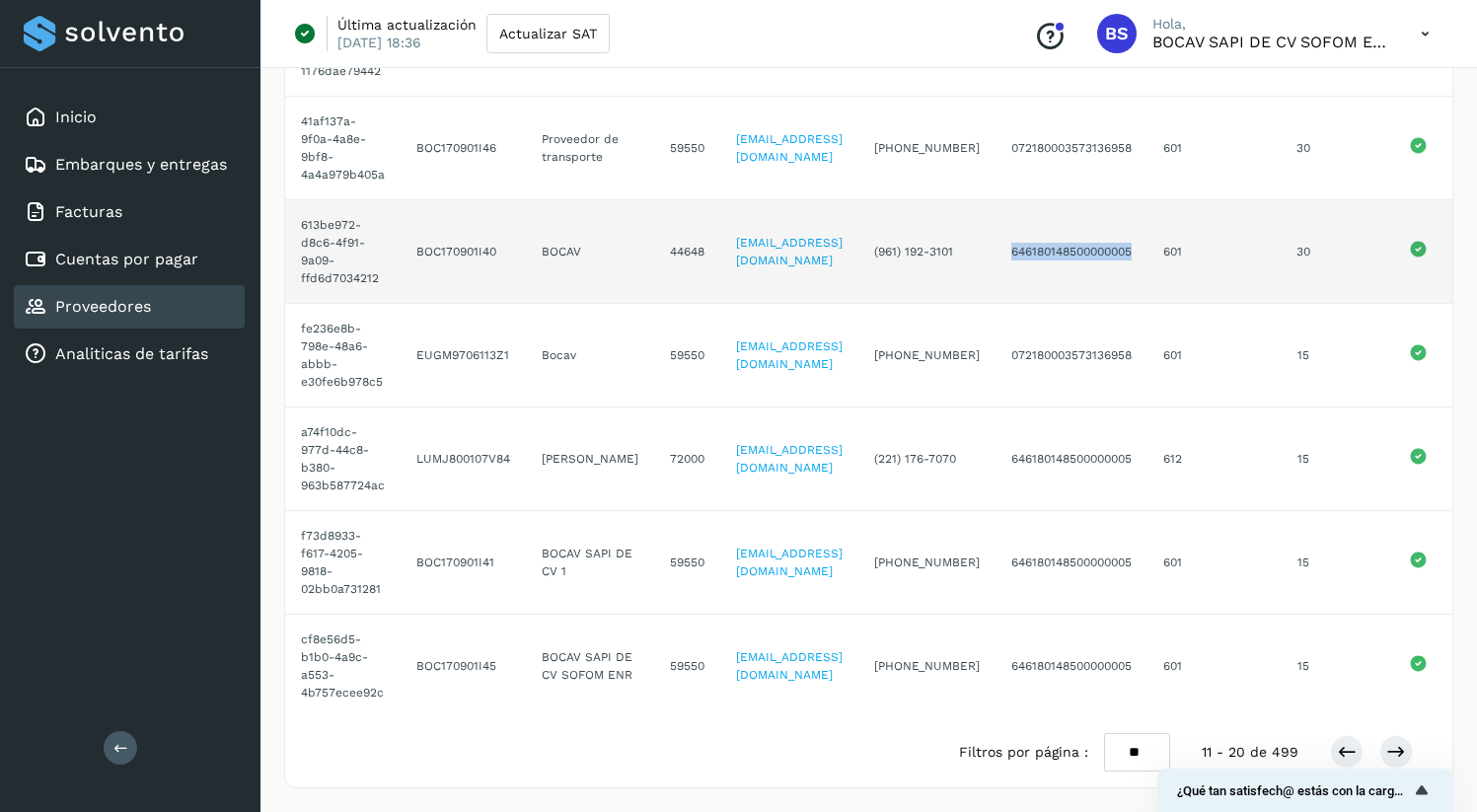 drag, startPoint x: 1125, startPoint y: 236, endPoint x: 990, endPoint y: 232, distance: 135.05925 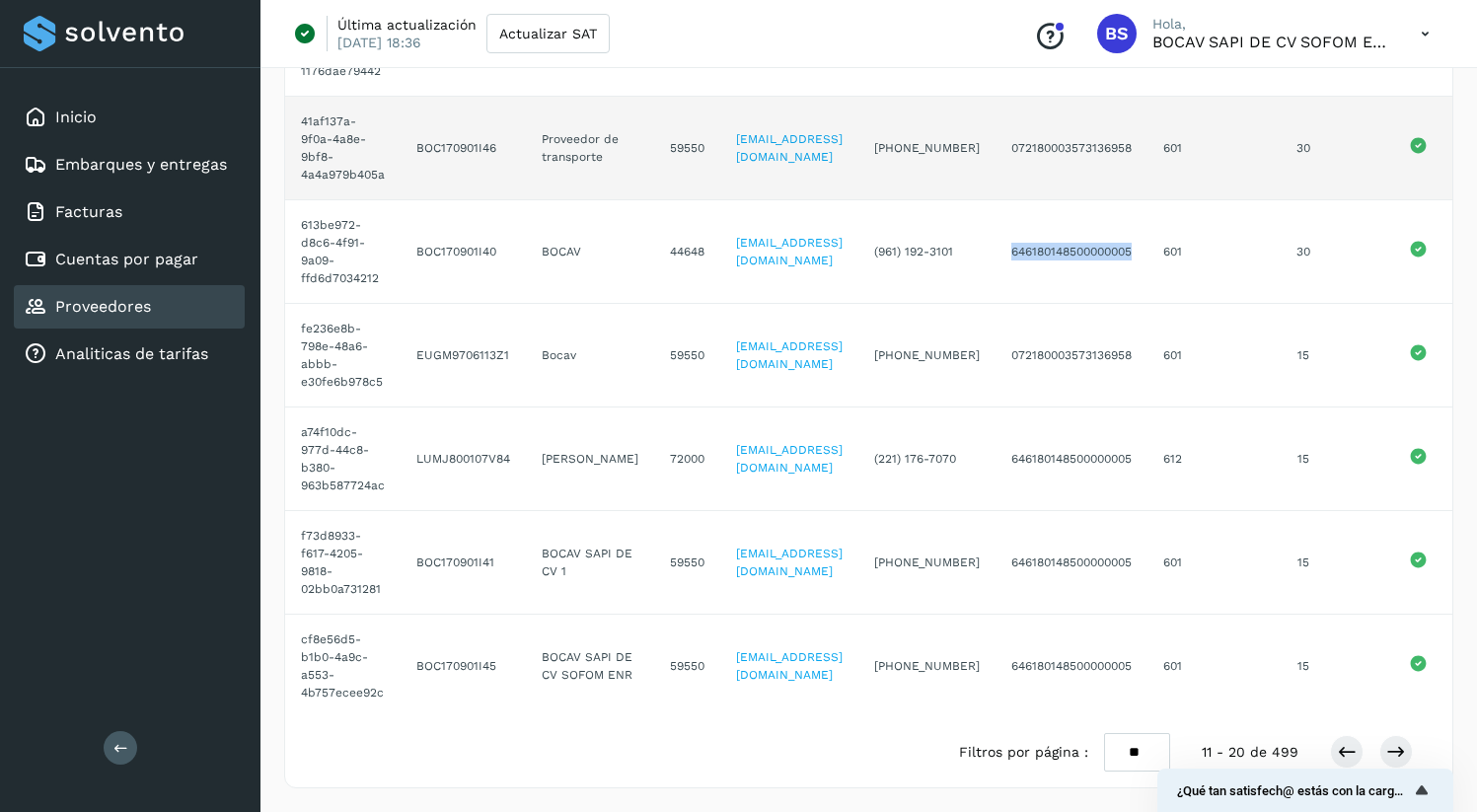 copy on "646180148500000005" 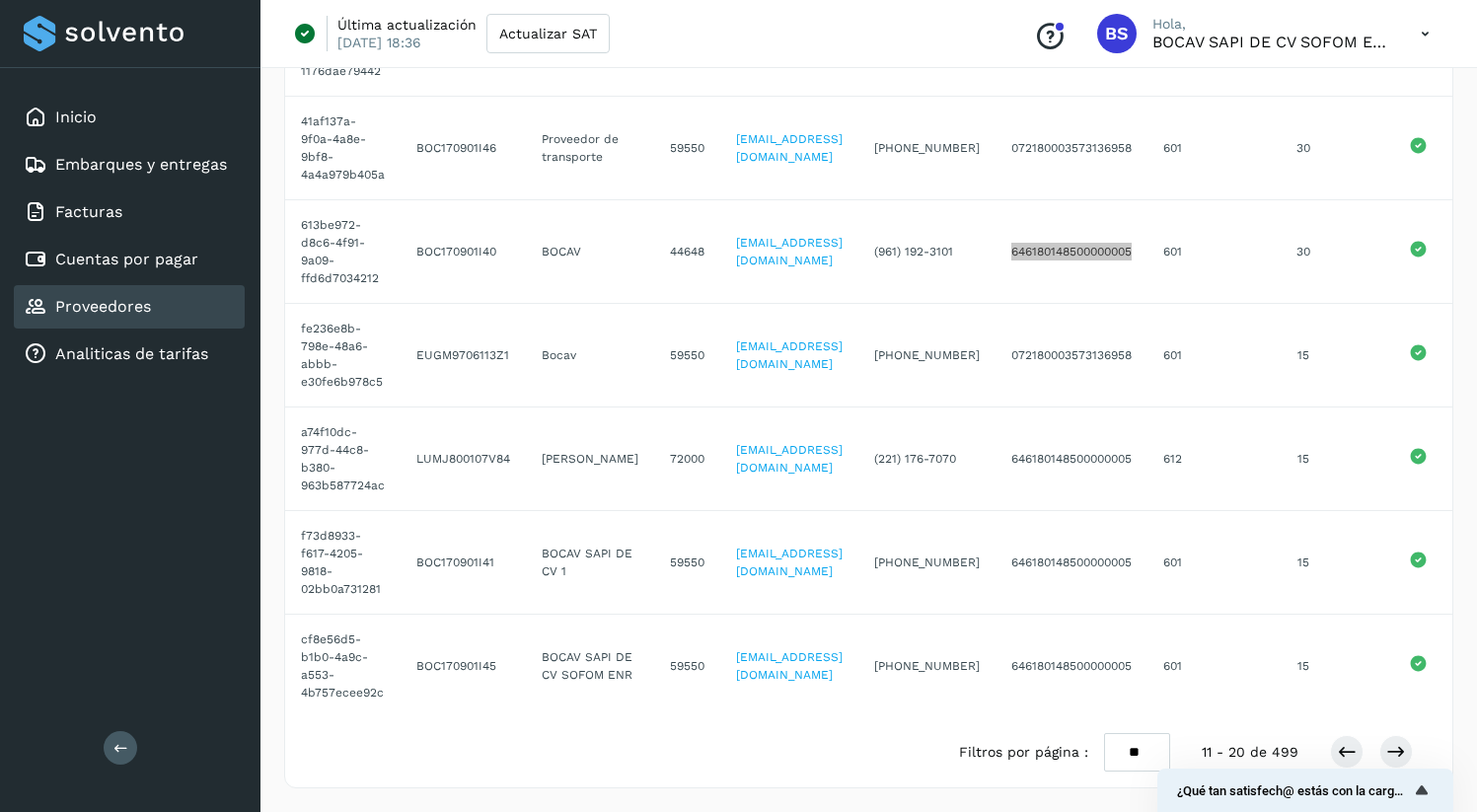 scroll, scrollTop: 0, scrollLeft: 0, axis: both 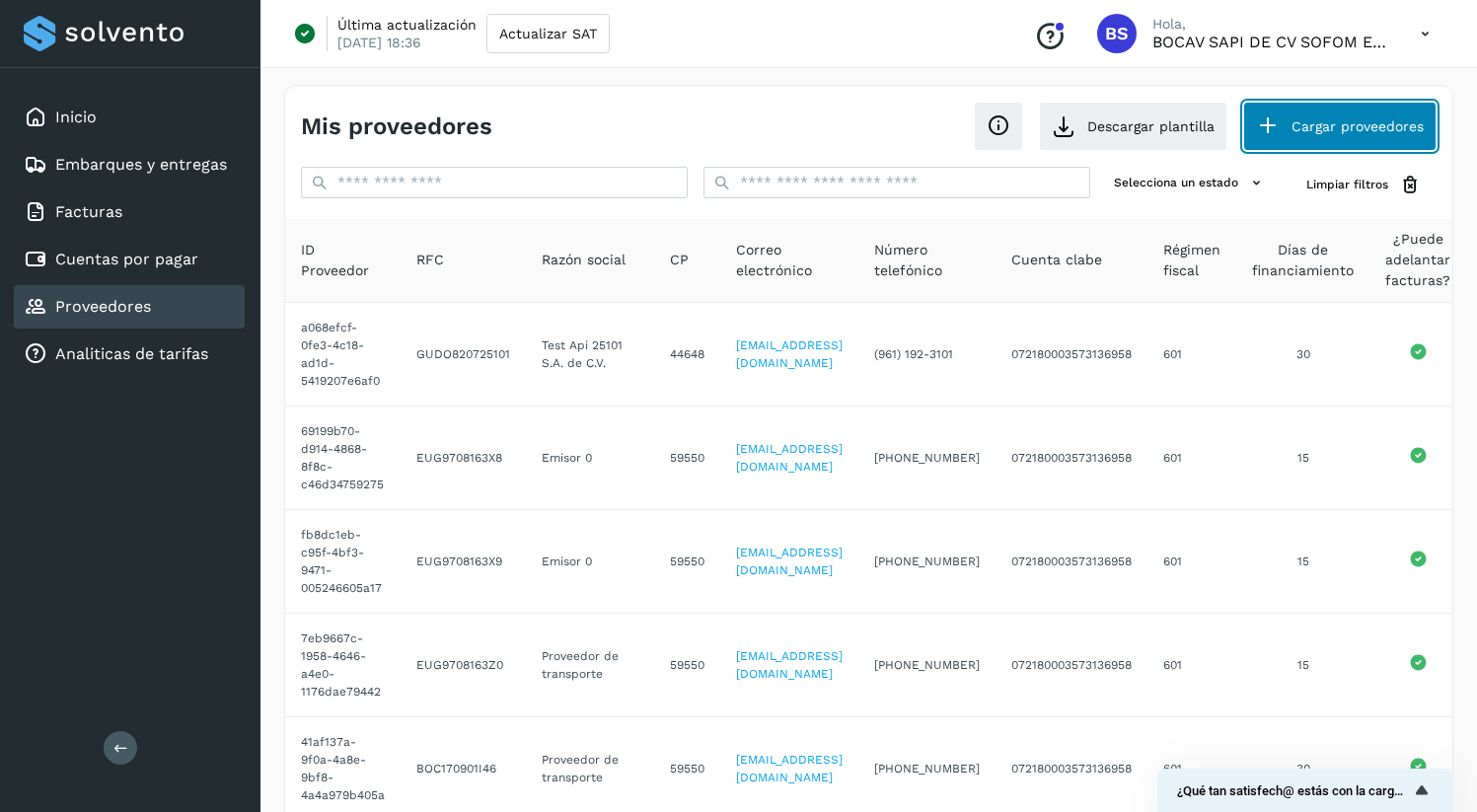 click on "Cargar proveedores" at bounding box center (1340, 126) 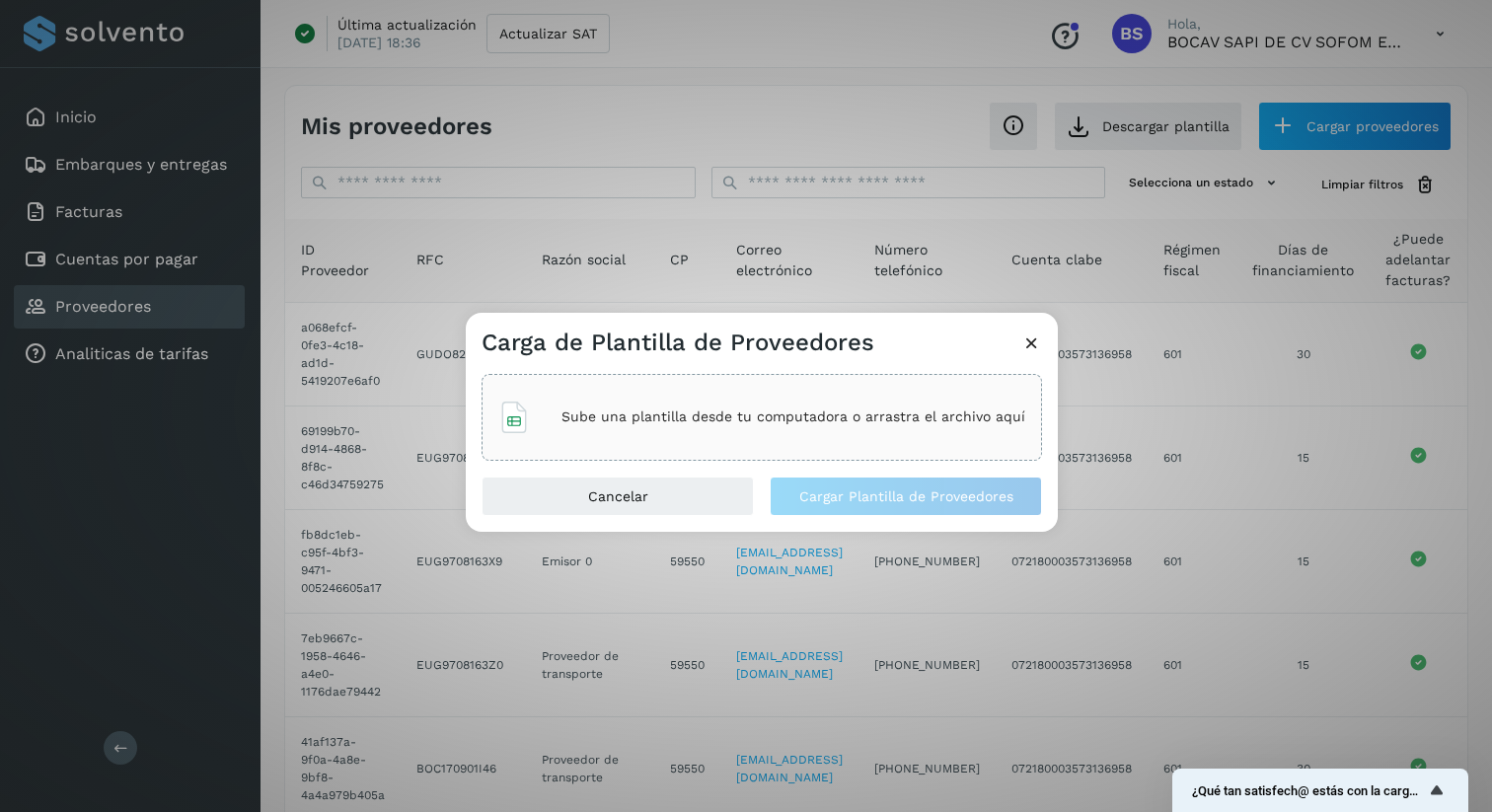 click on "Sube una plantilla desde tu computadora o arrastra el archivo aquí" 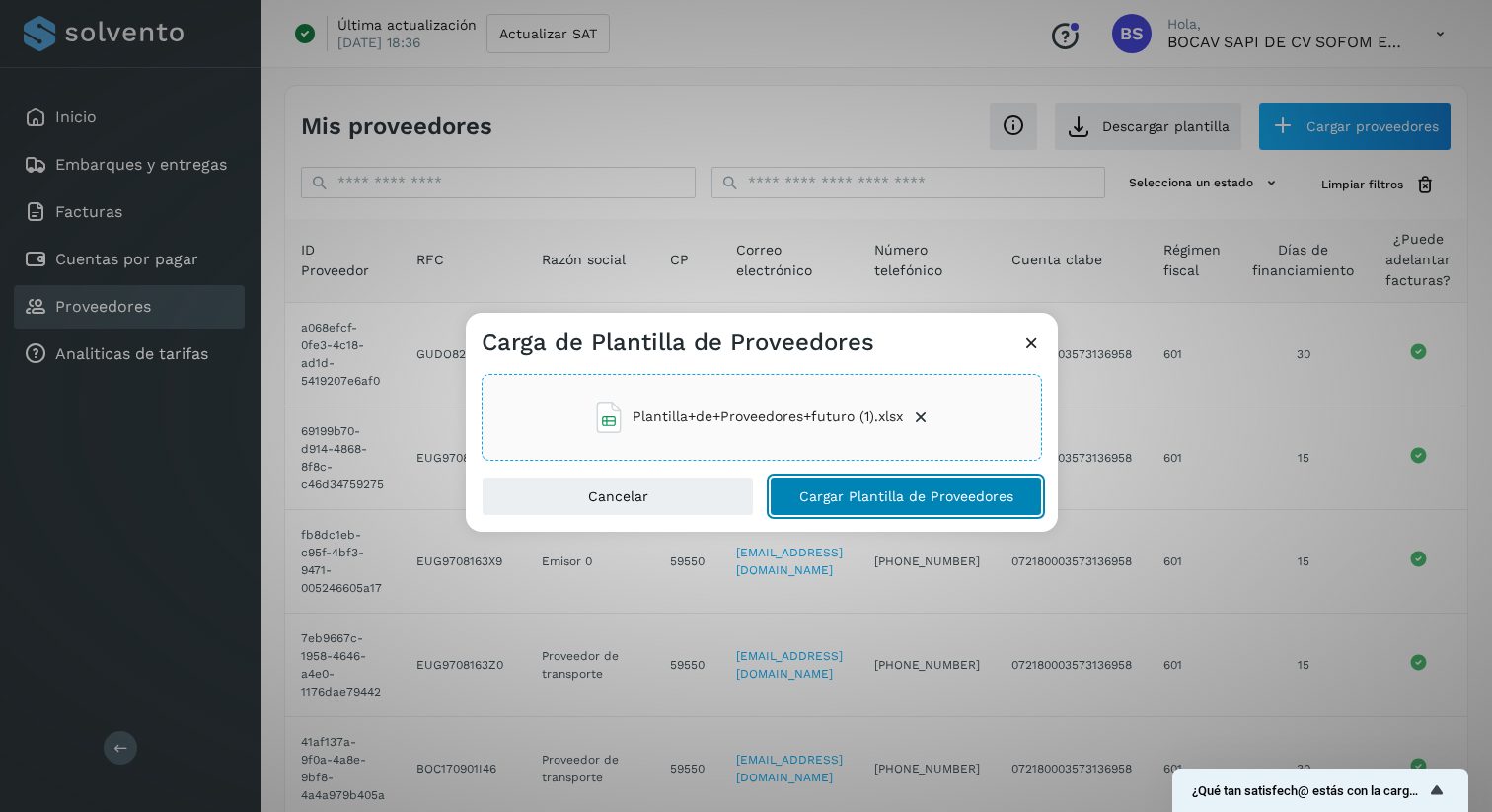 click on "Cargar Plantilla de Proveedores" 